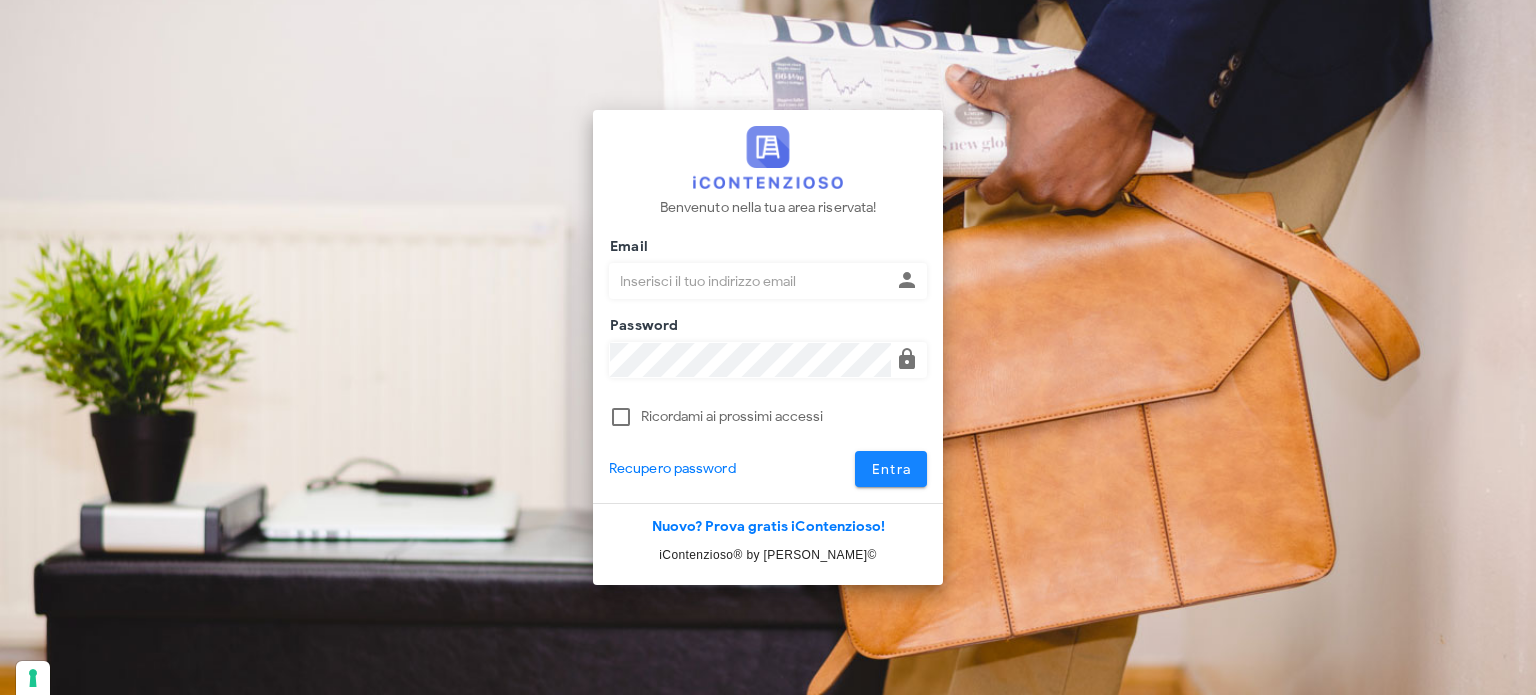scroll, scrollTop: 0, scrollLeft: 0, axis: both 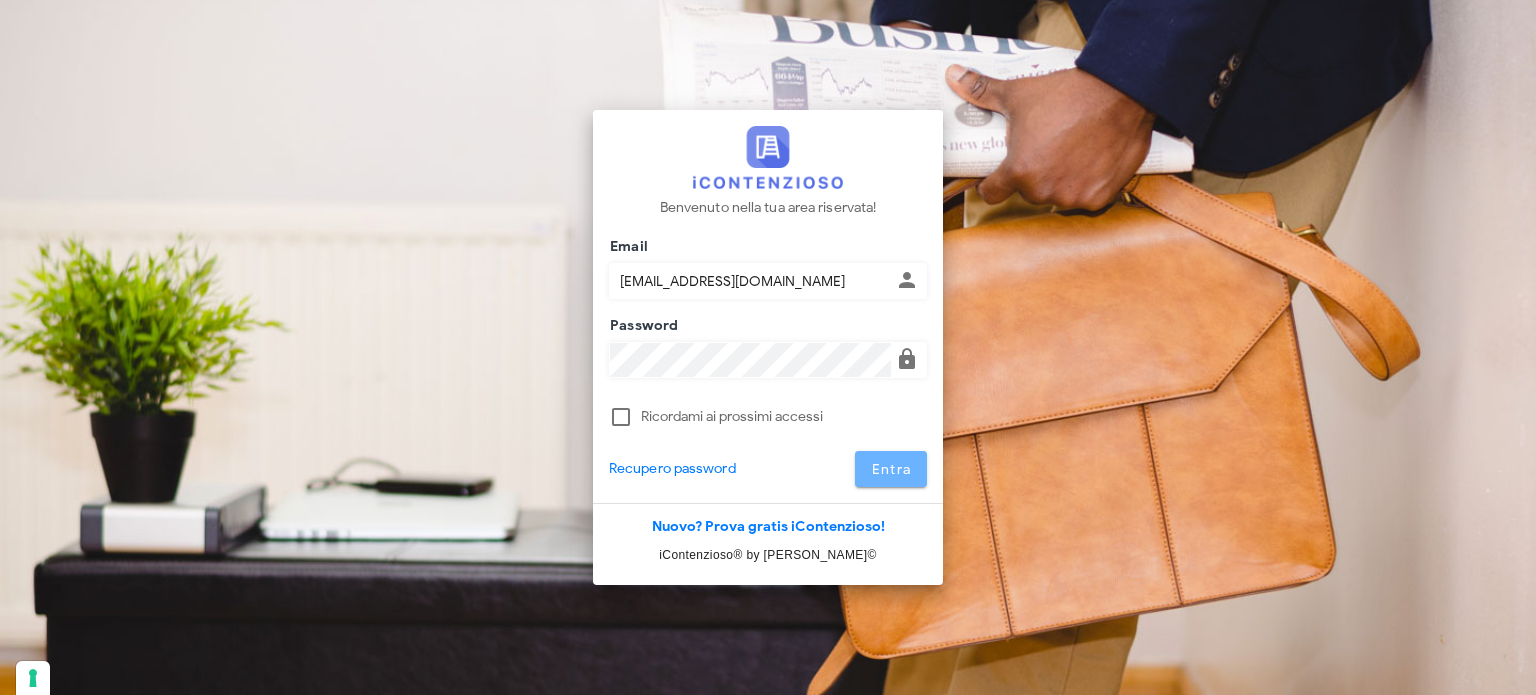 click on "Entra" at bounding box center [891, 469] 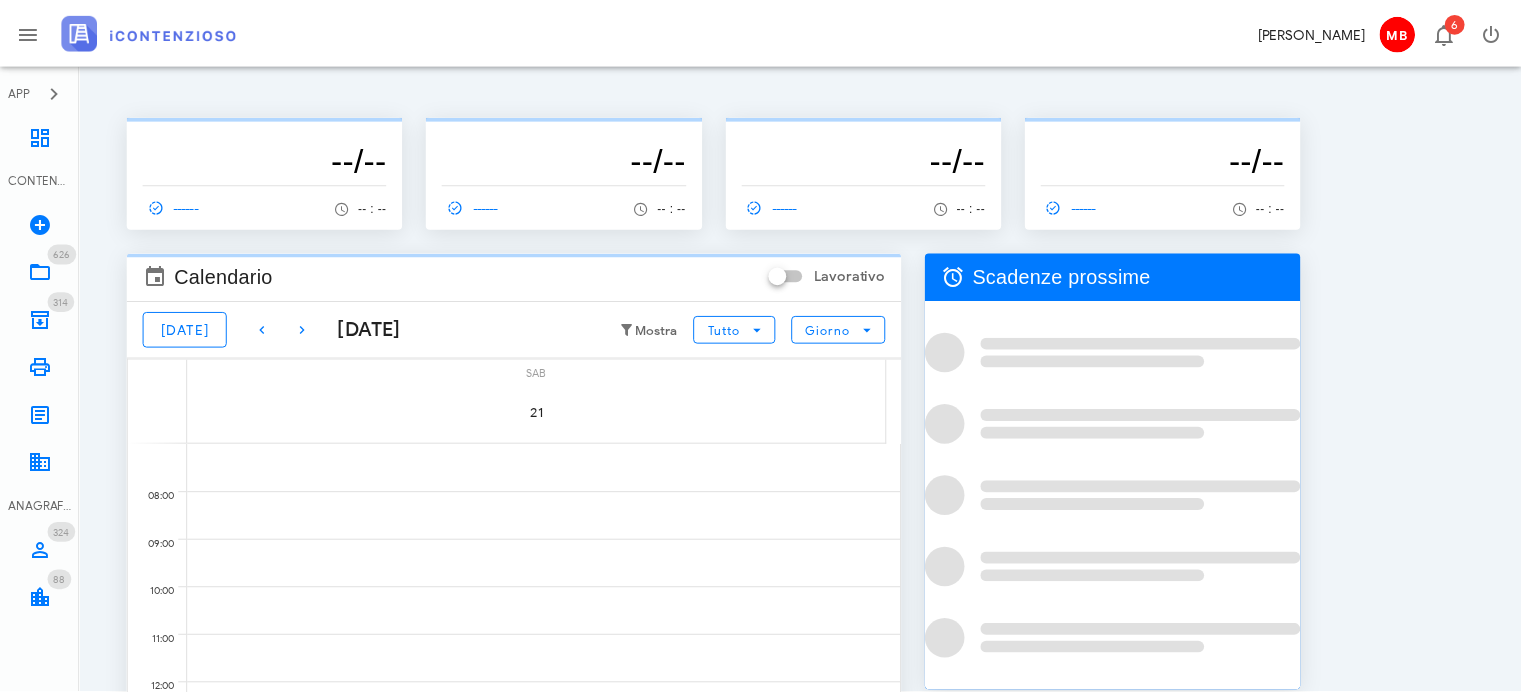scroll, scrollTop: 0, scrollLeft: 0, axis: both 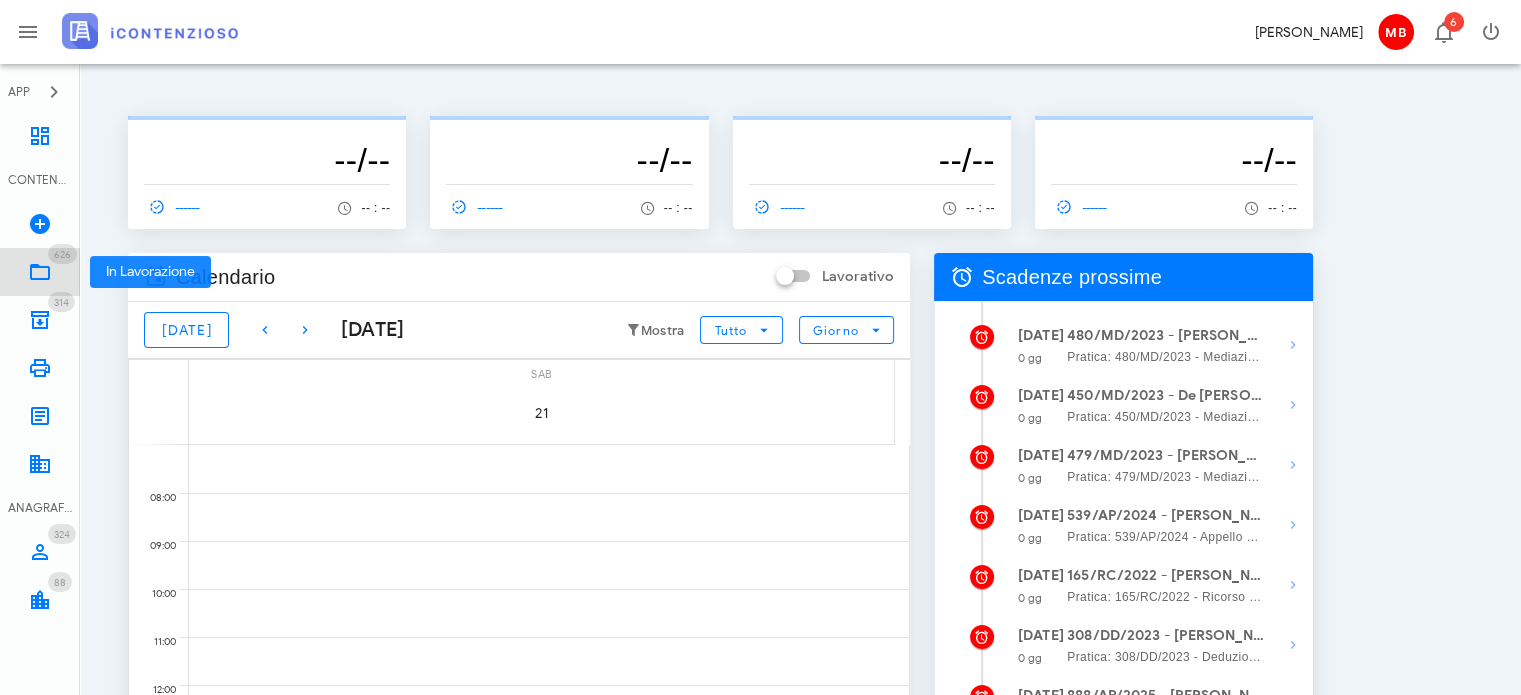 click at bounding box center [40, 272] 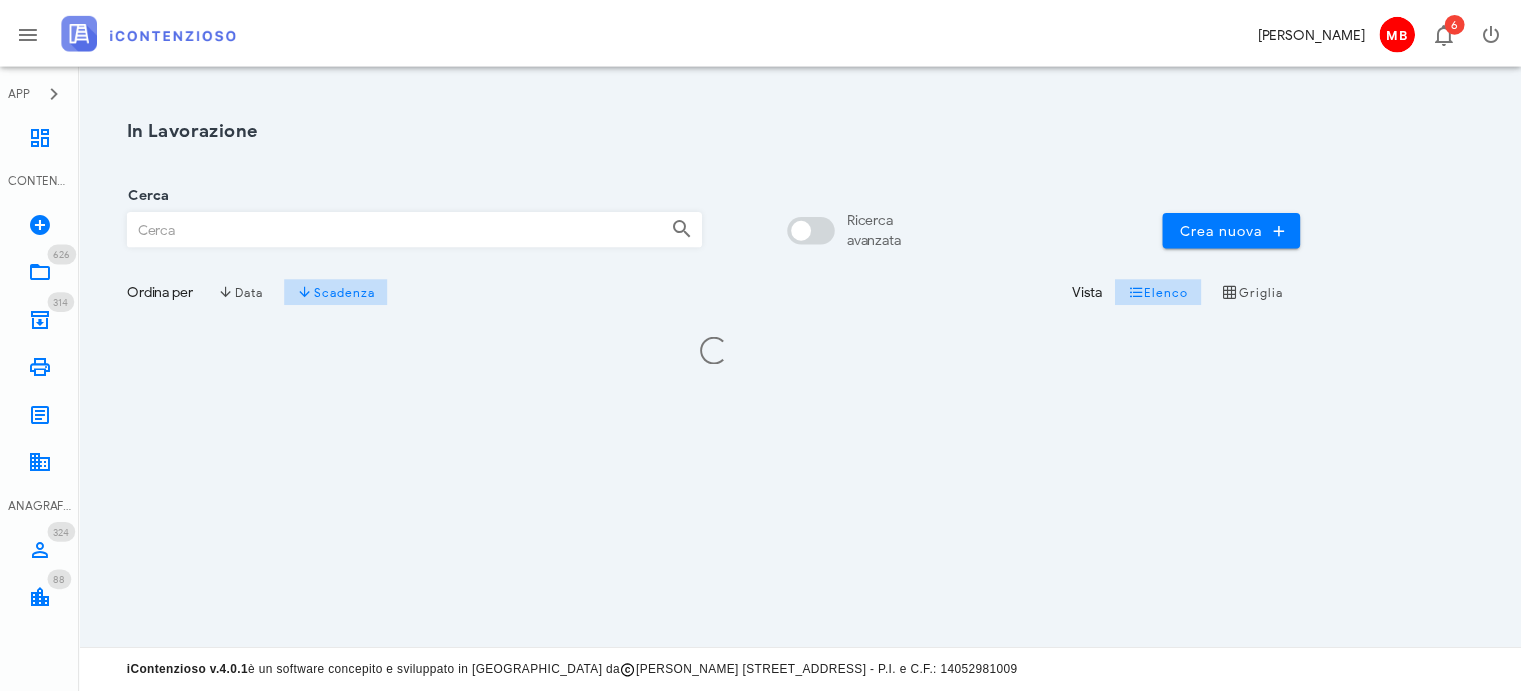scroll, scrollTop: 0, scrollLeft: 0, axis: both 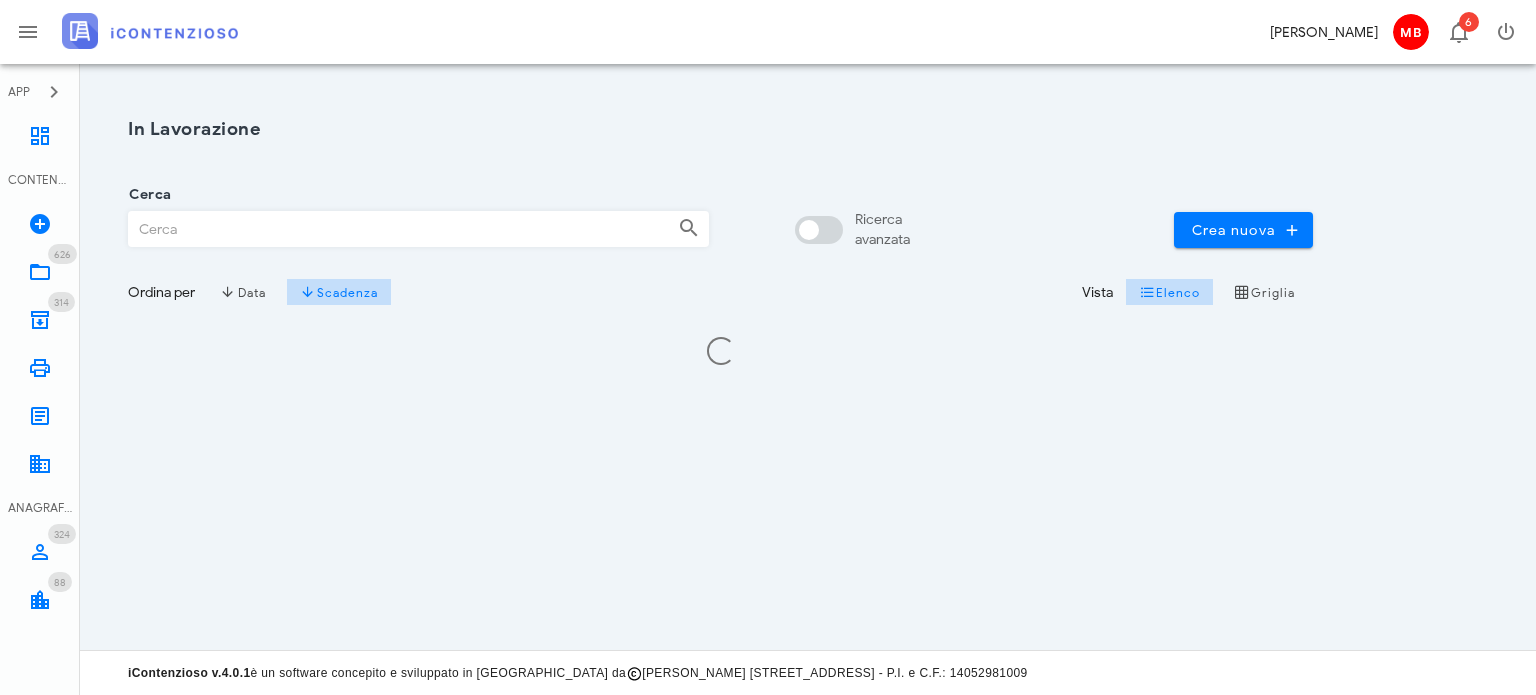 click on "Cerca" at bounding box center [395, 229] 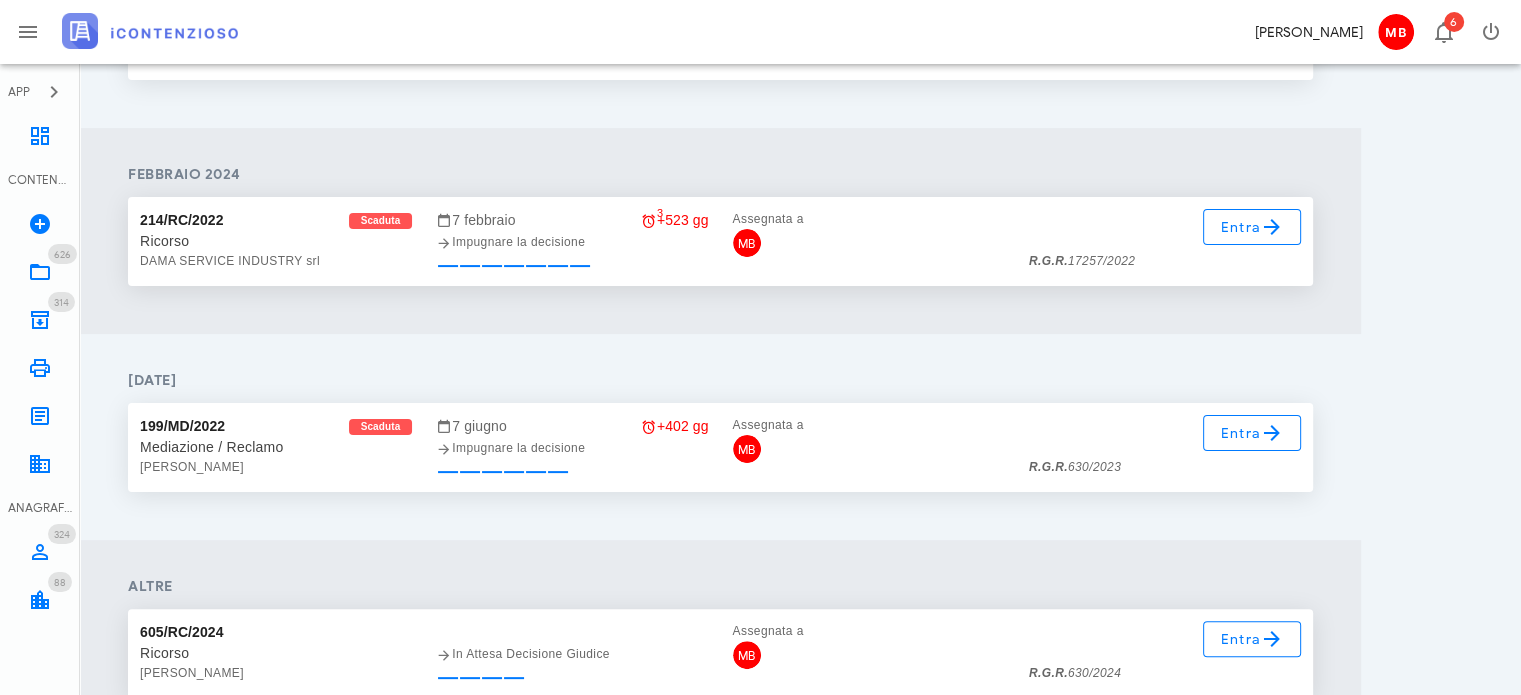 scroll, scrollTop: 700, scrollLeft: 0, axis: vertical 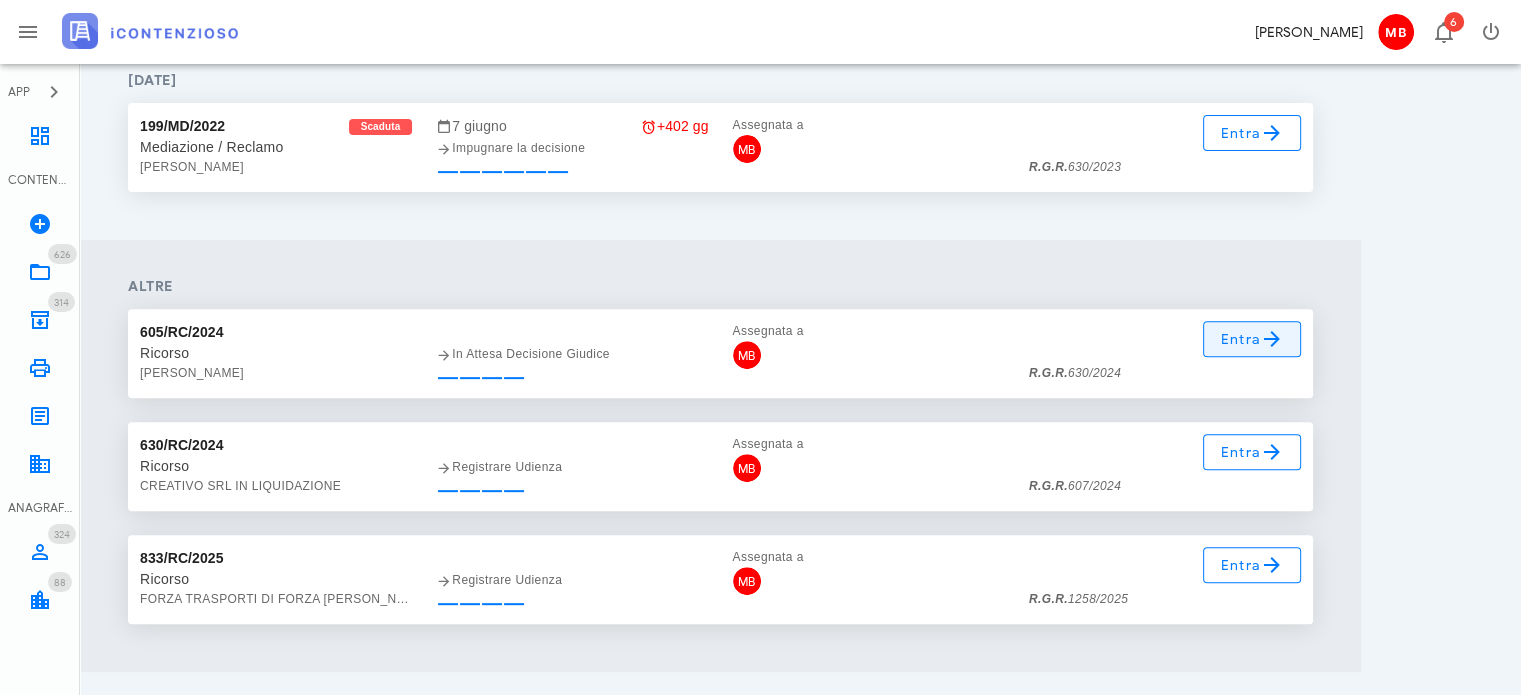 type on "630" 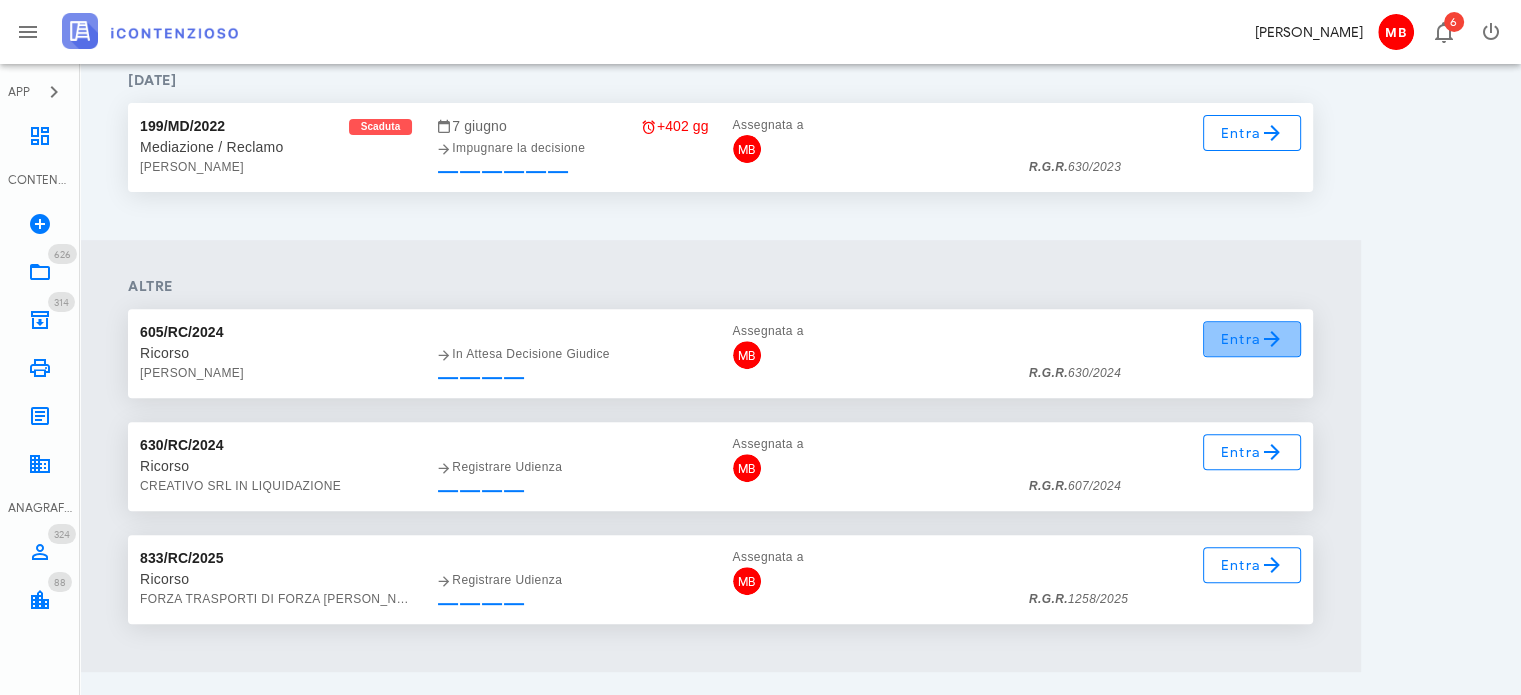click on "Entra" at bounding box center [1252, 339] 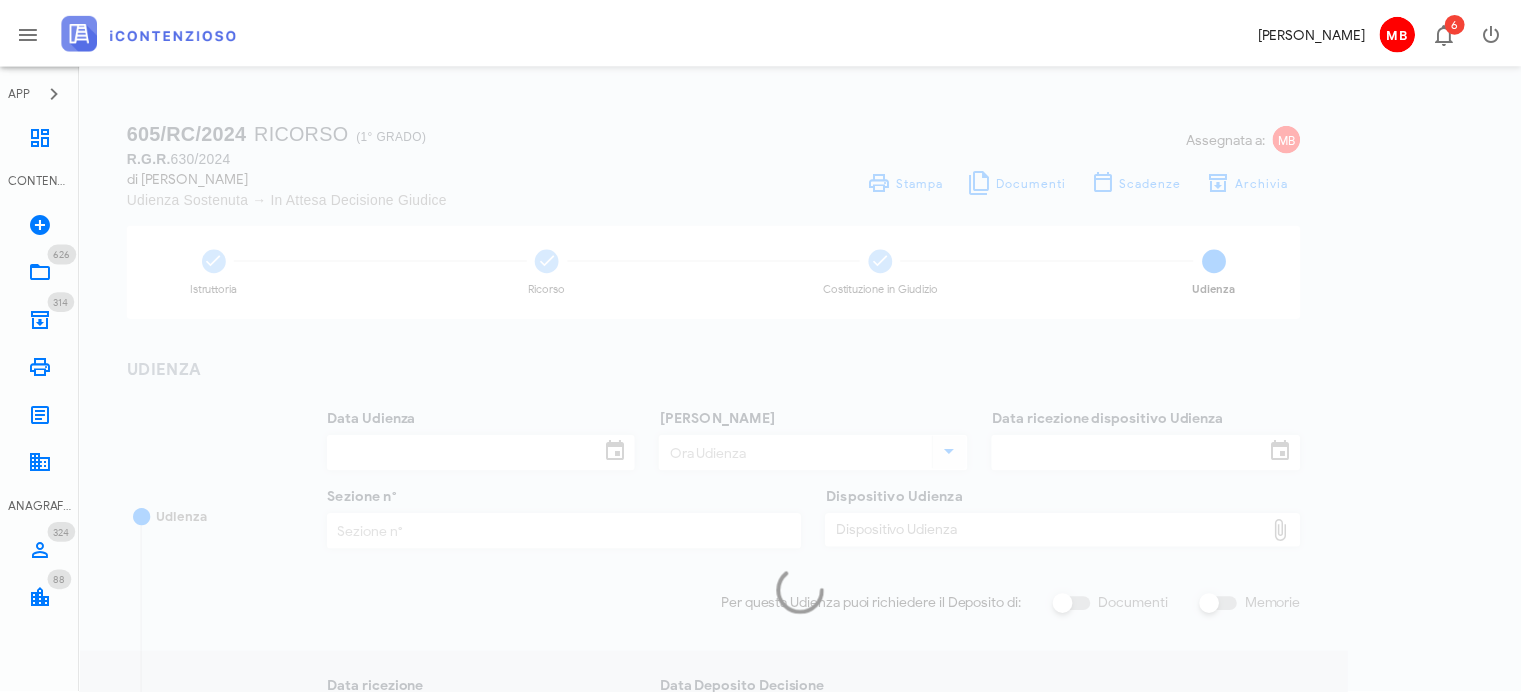 scroll, scrollTop: 0, scrollLeft: 0, axis: both 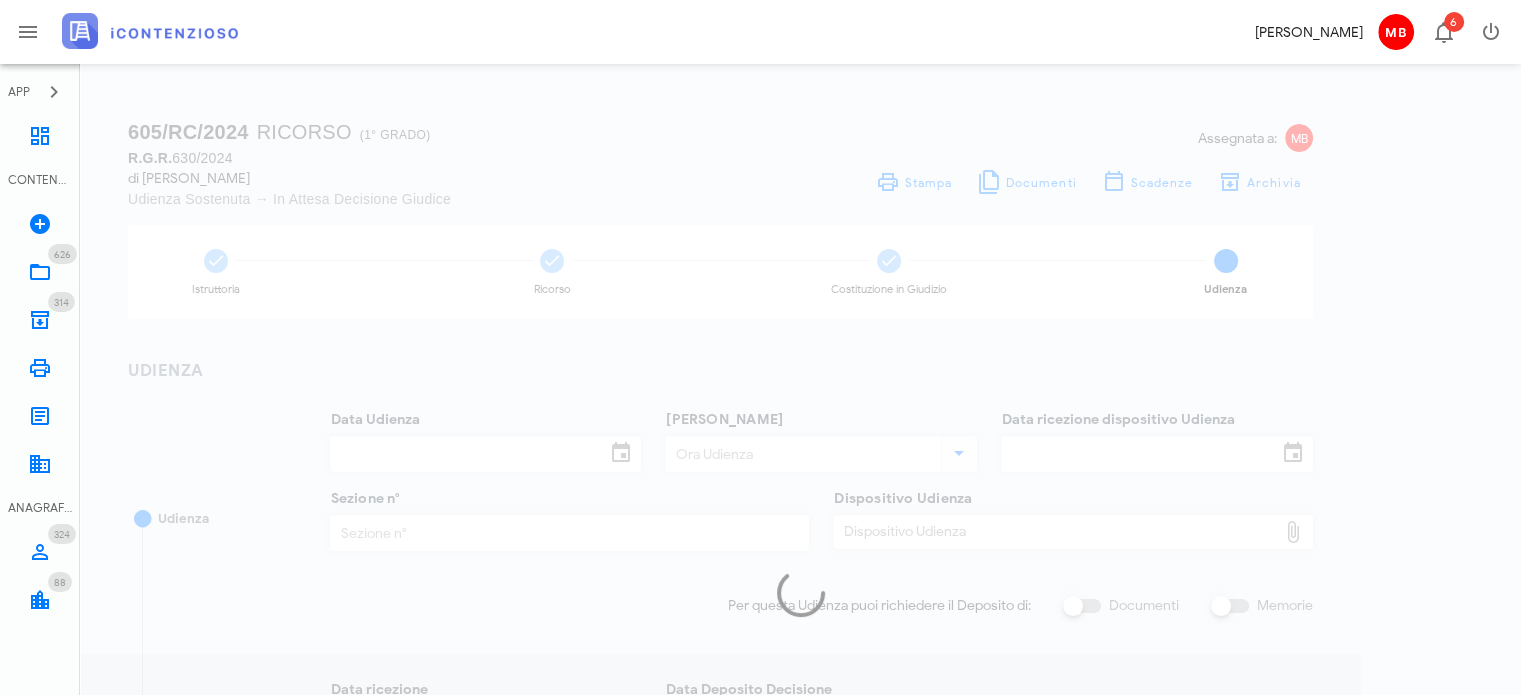type on "[DATE]" 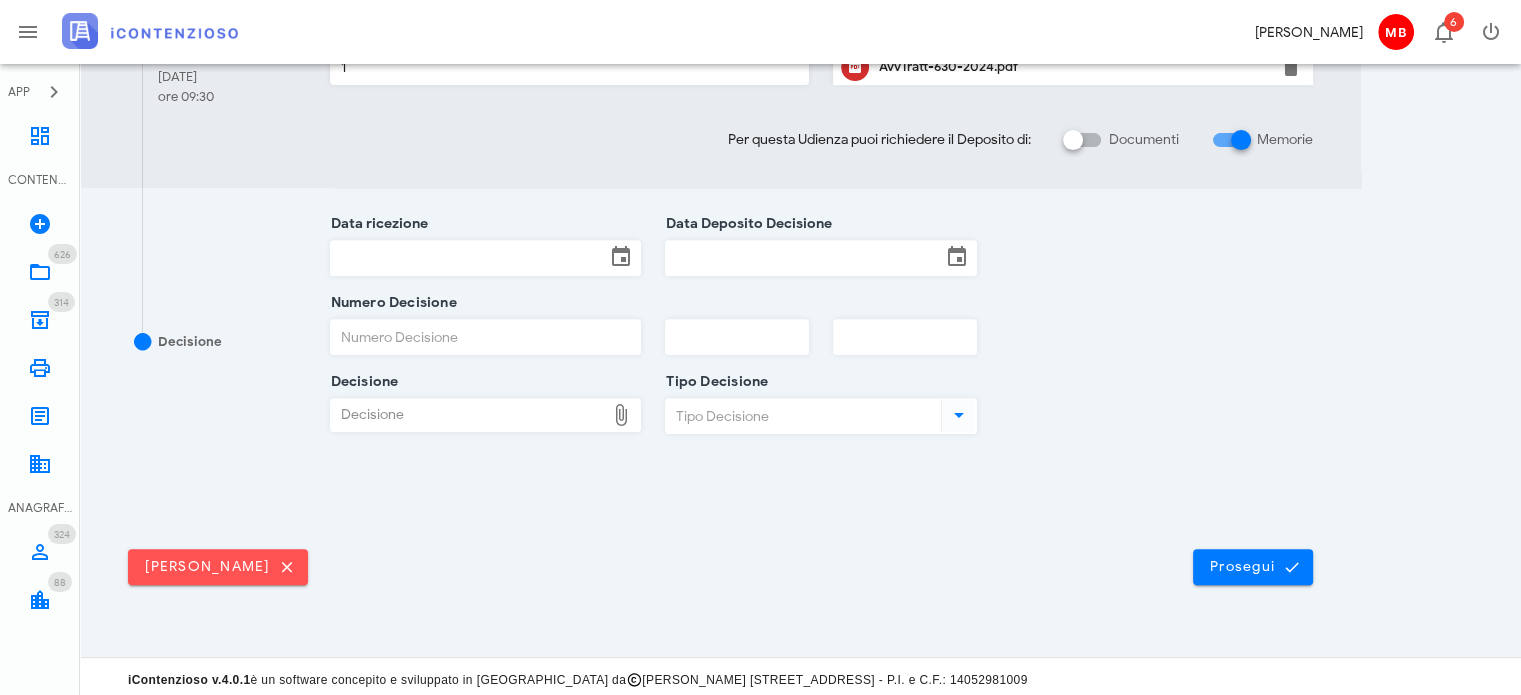 scroll, scrollTop: 736, scrollLeft: 0, axis: vertical 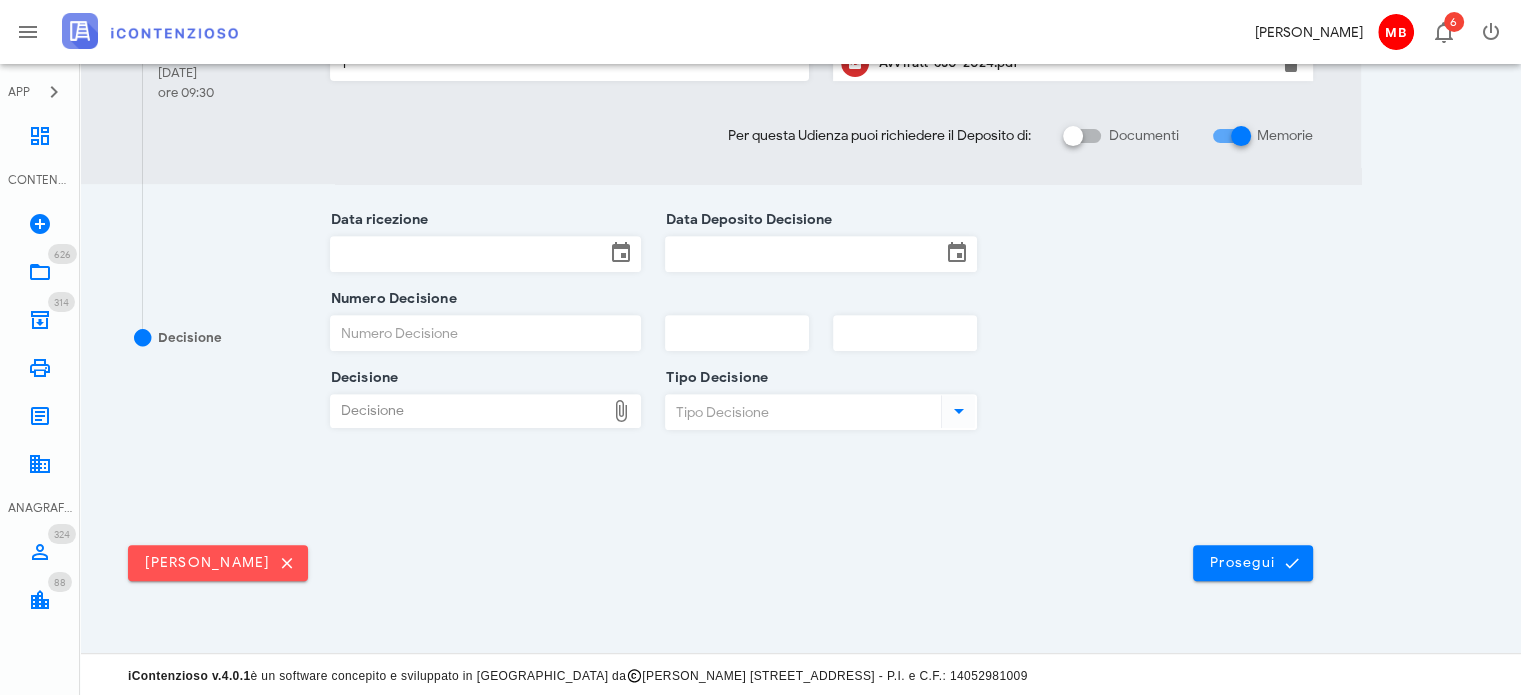 click on "Data ricezione" at bounding box center (468, 254) 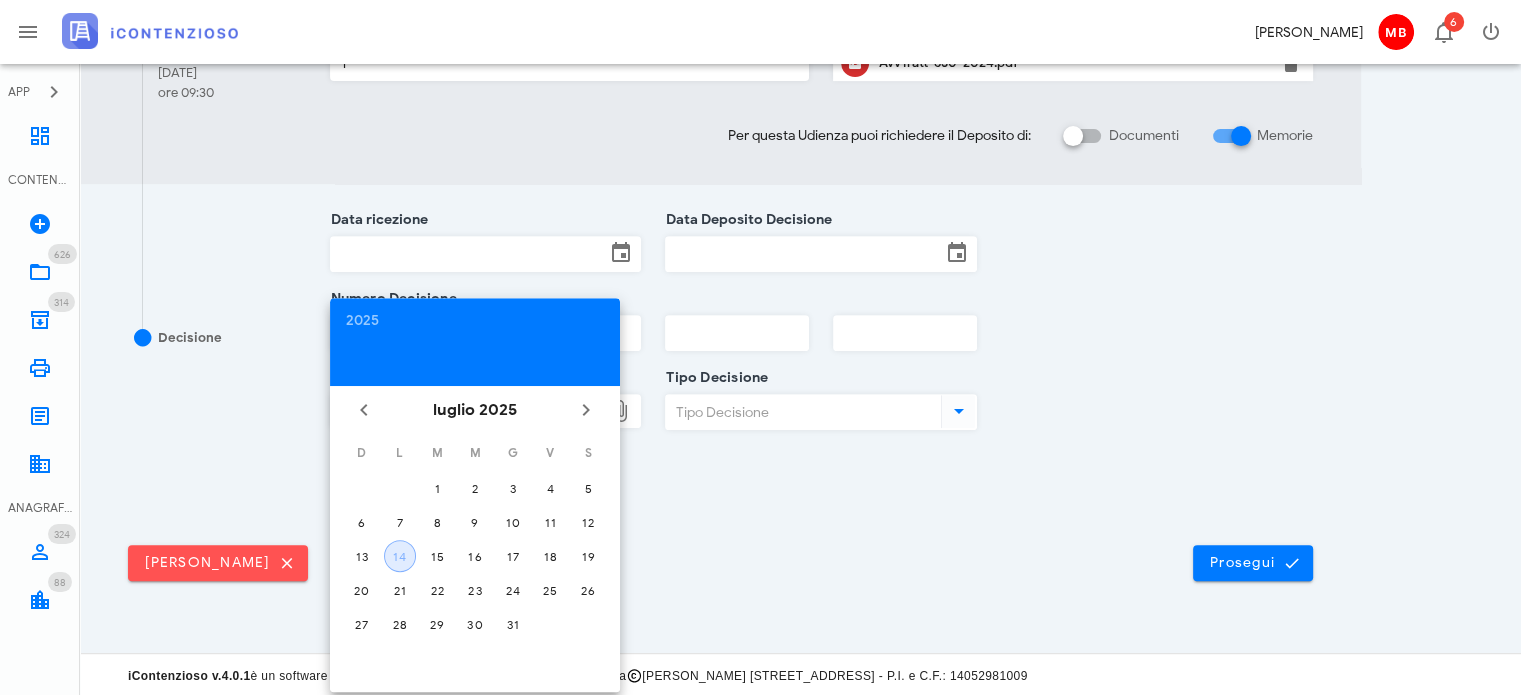 click on "14" at bounding box center [400, 556] 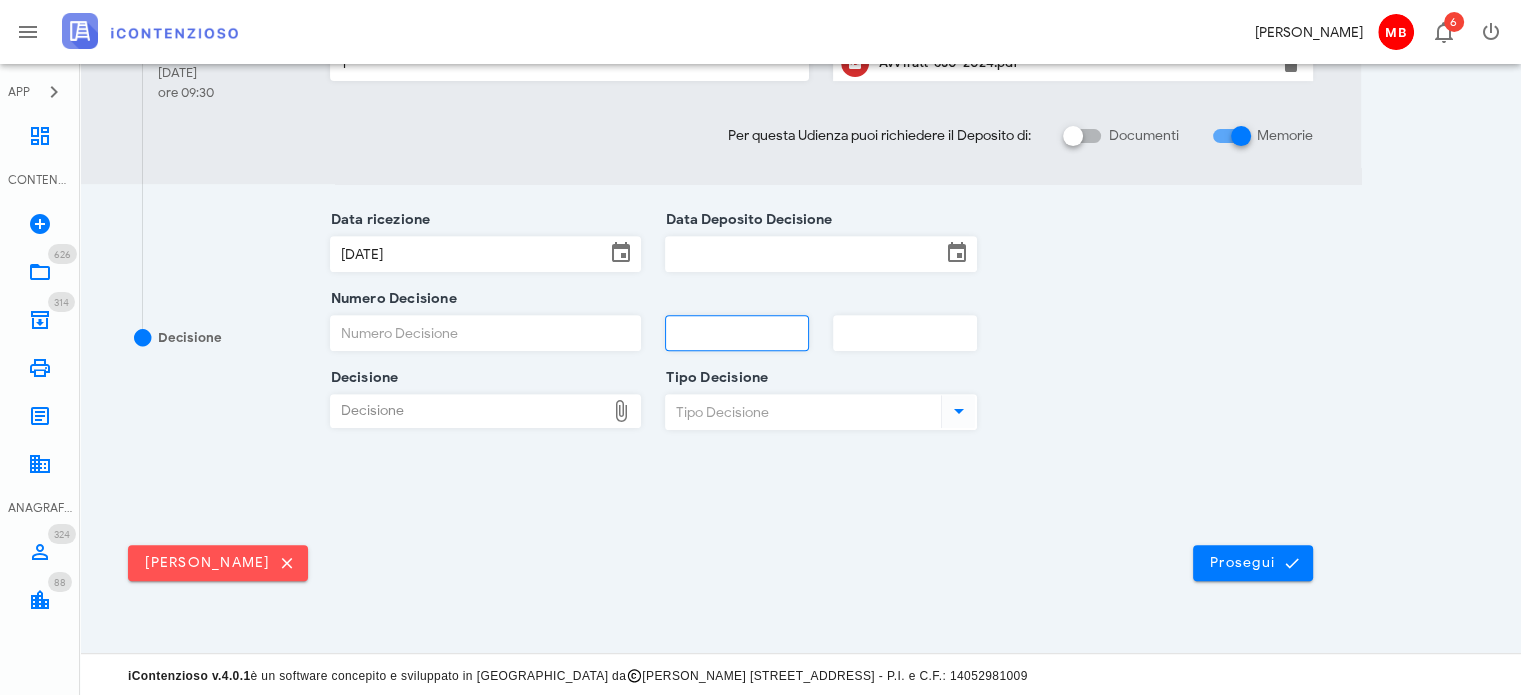 click at bounding box center (737, 333) 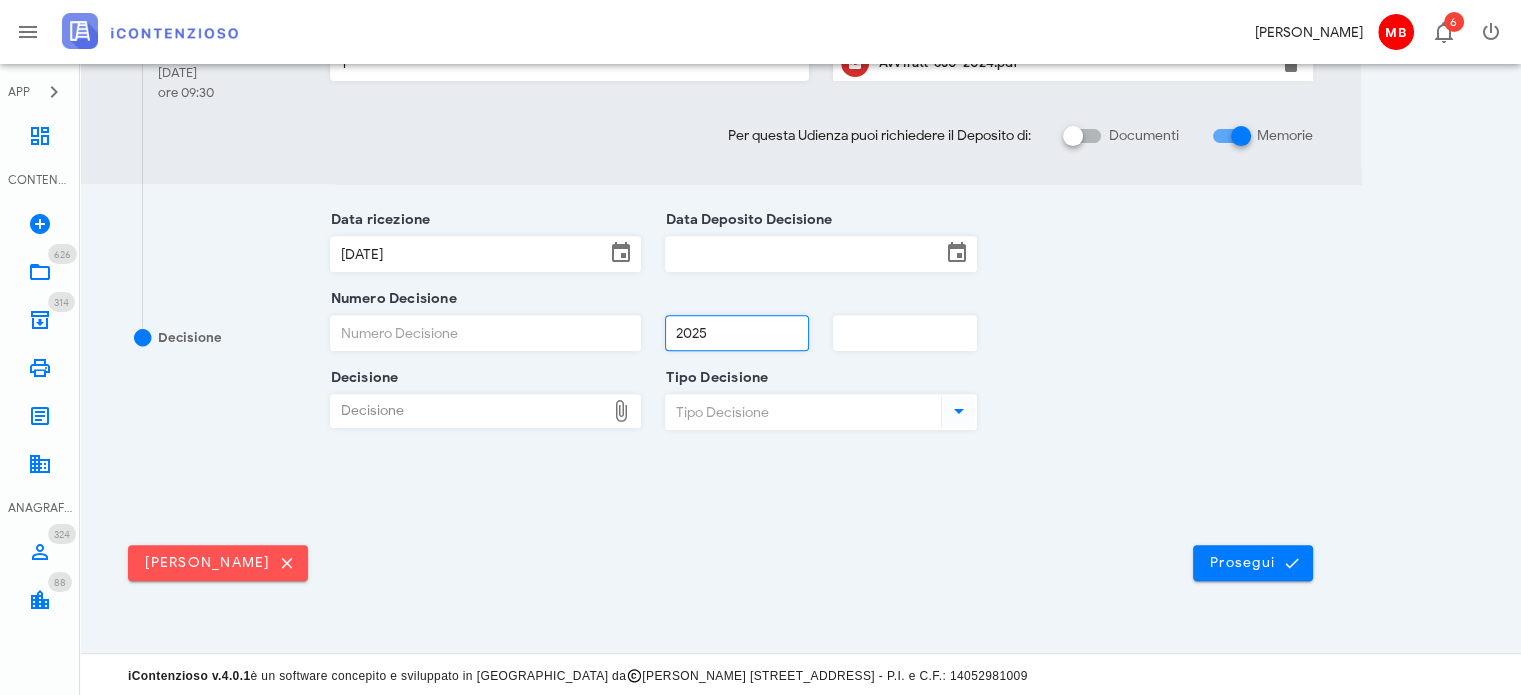 type on "2025" 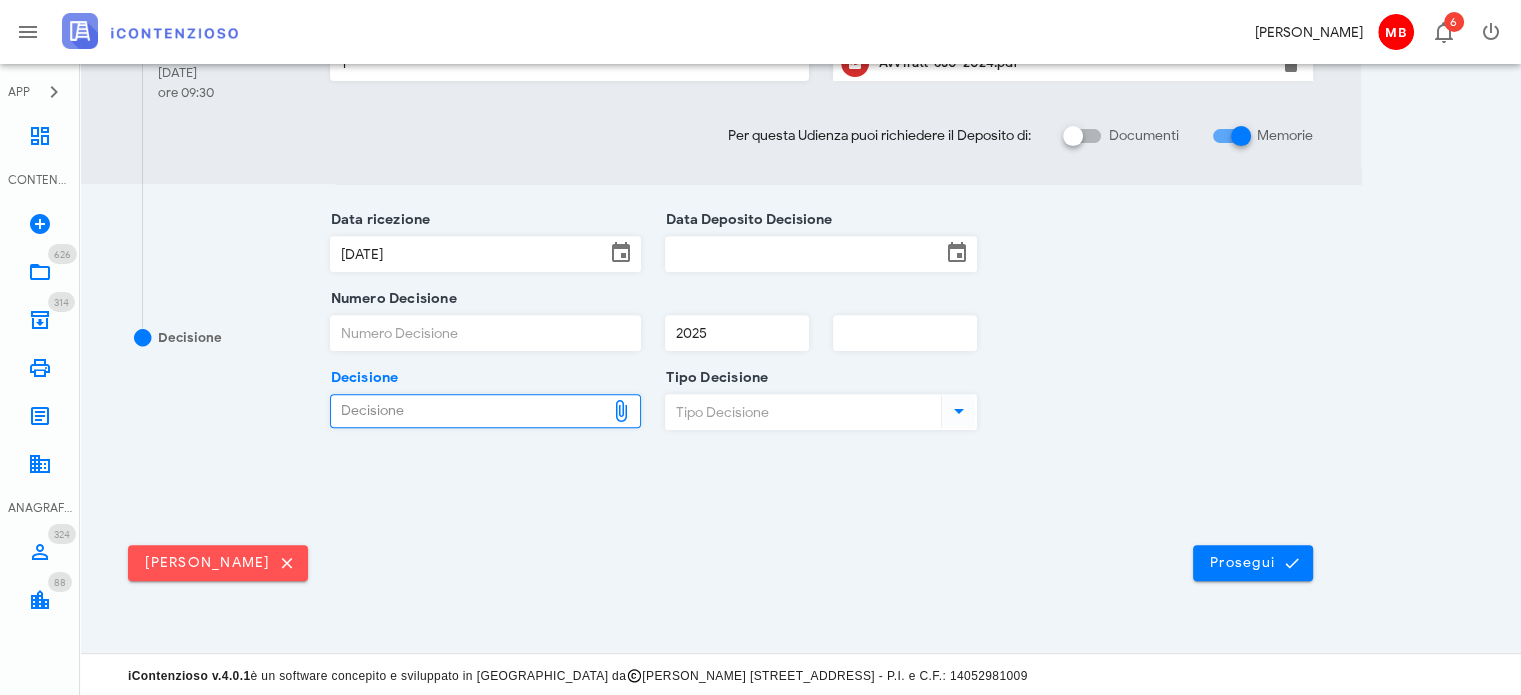 type on "C:\fakepath\Sentenza_RG_000630_2024_UD_02072025.pdf" 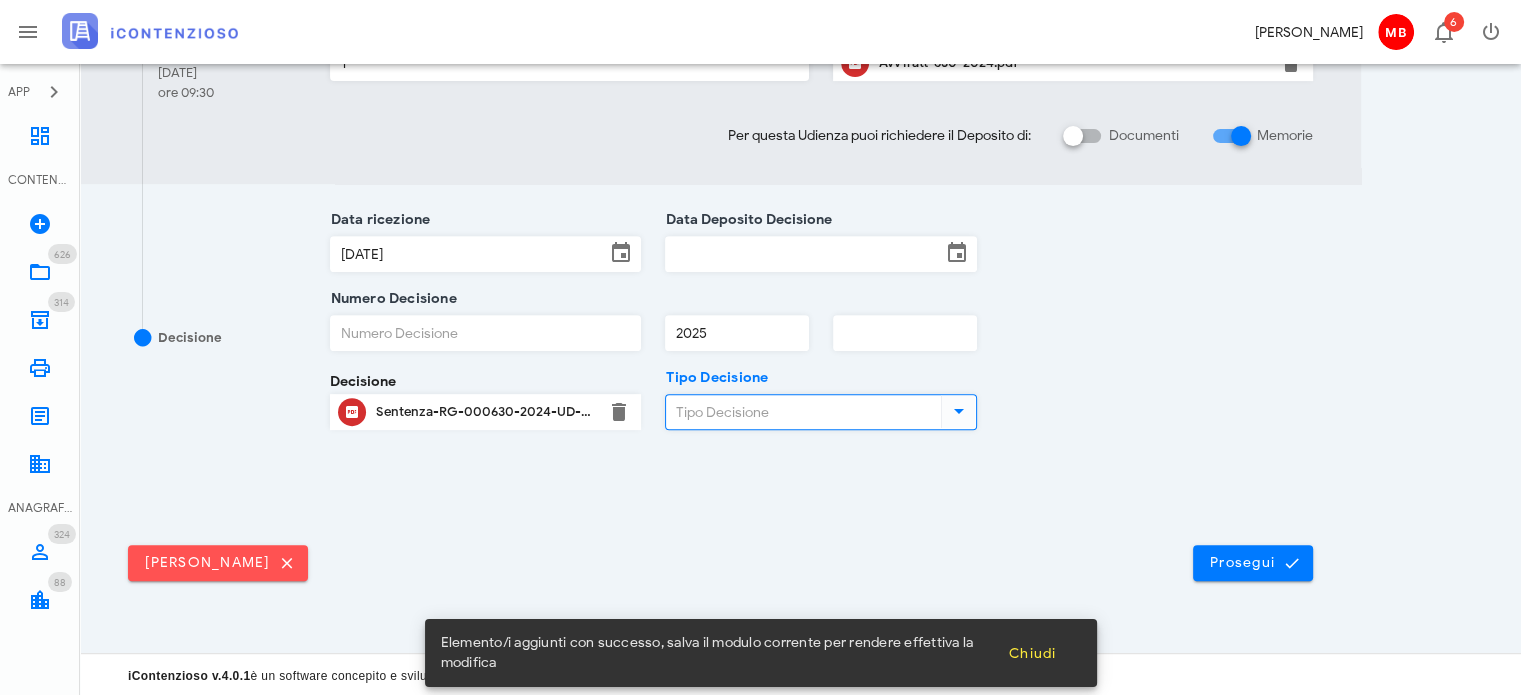 click on "Tipo Decisione" at bounding box center (801, 412) 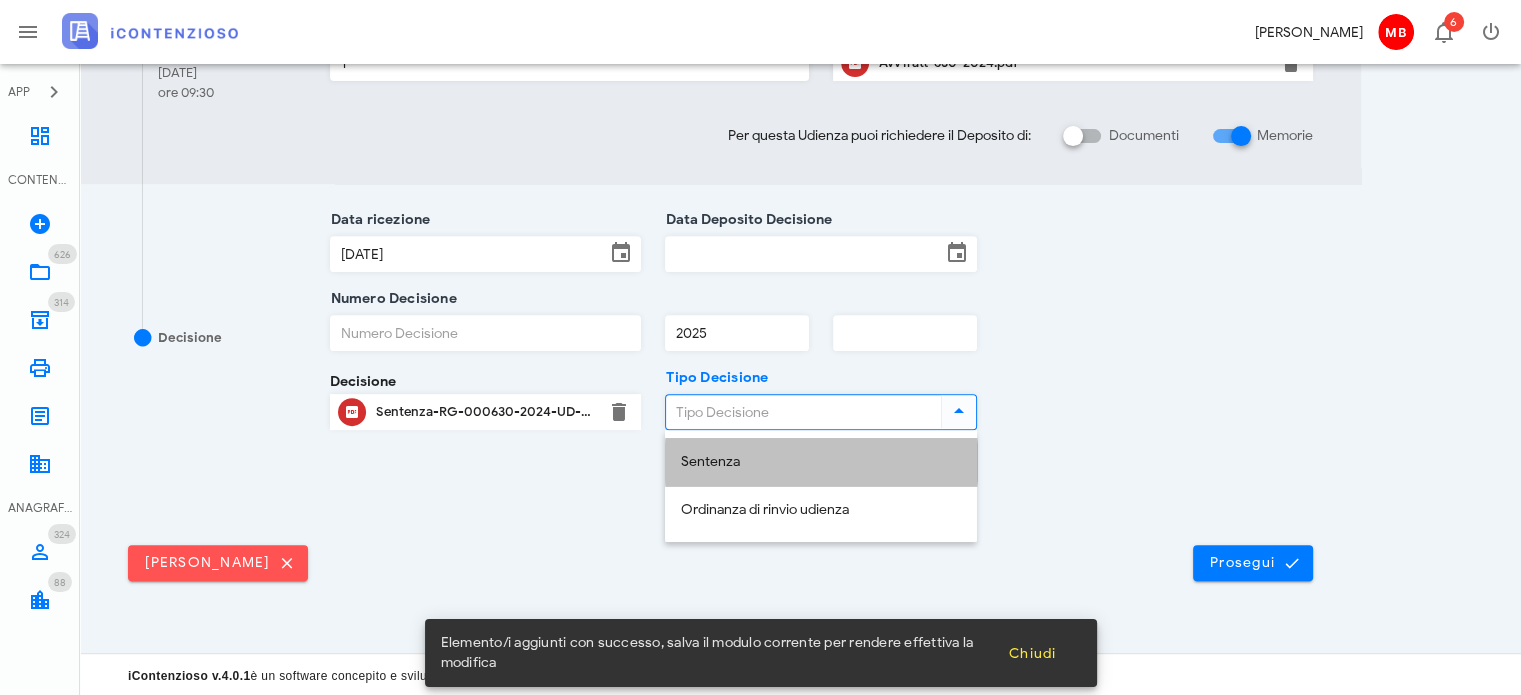 click on "Sentenza" at bounding box center [821, 462] 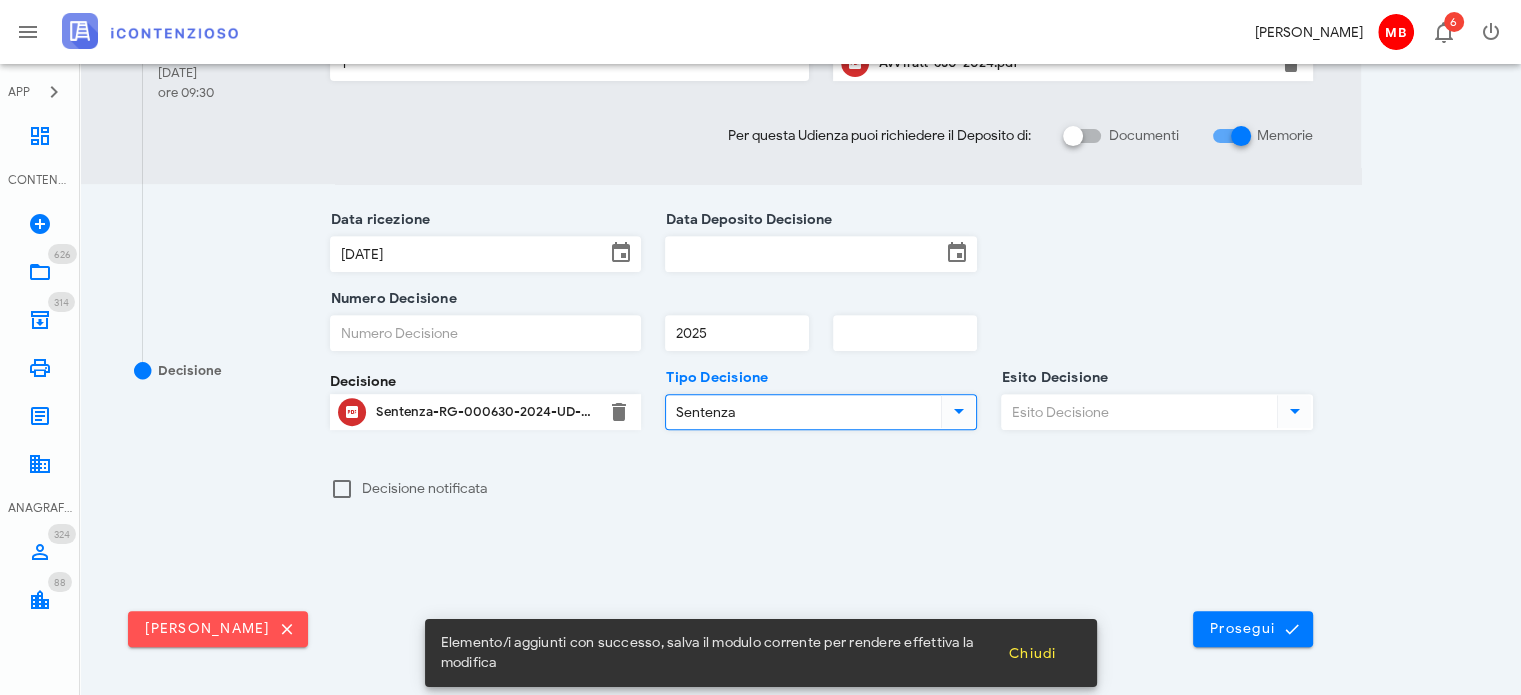 click on "Esito Decisione" at bounding box center [1137, 412] 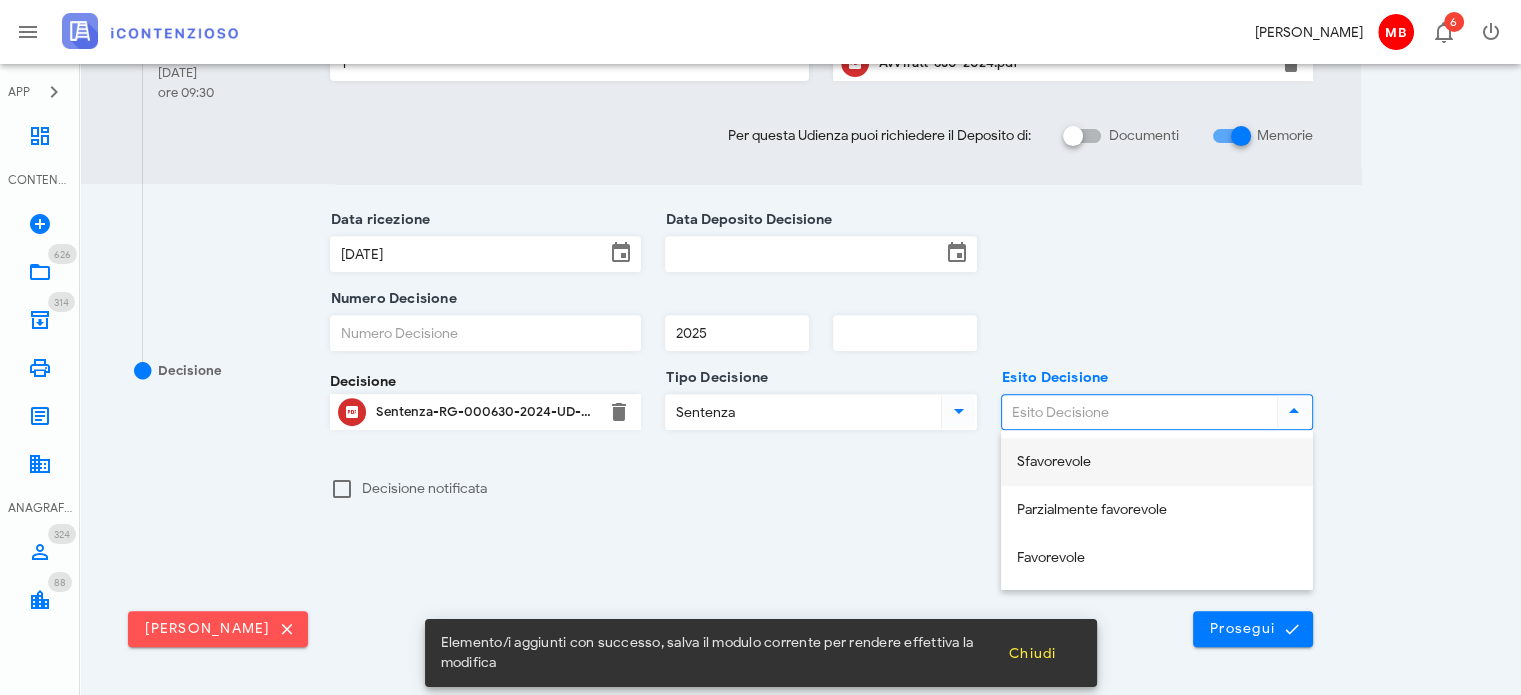 click on "Sfavorevole" at bounding box center [1157, 462] 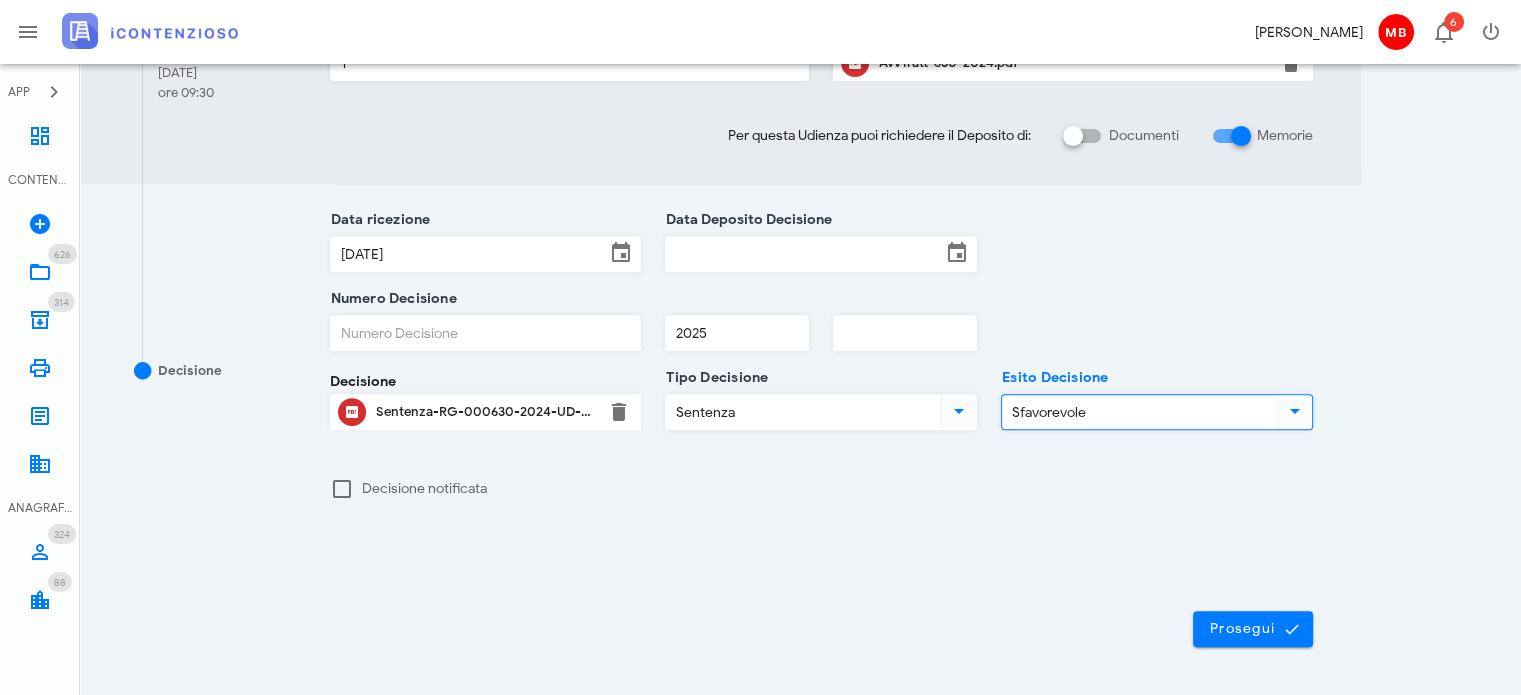 click on "Numero Decisione" at bounding box center (486, 333) 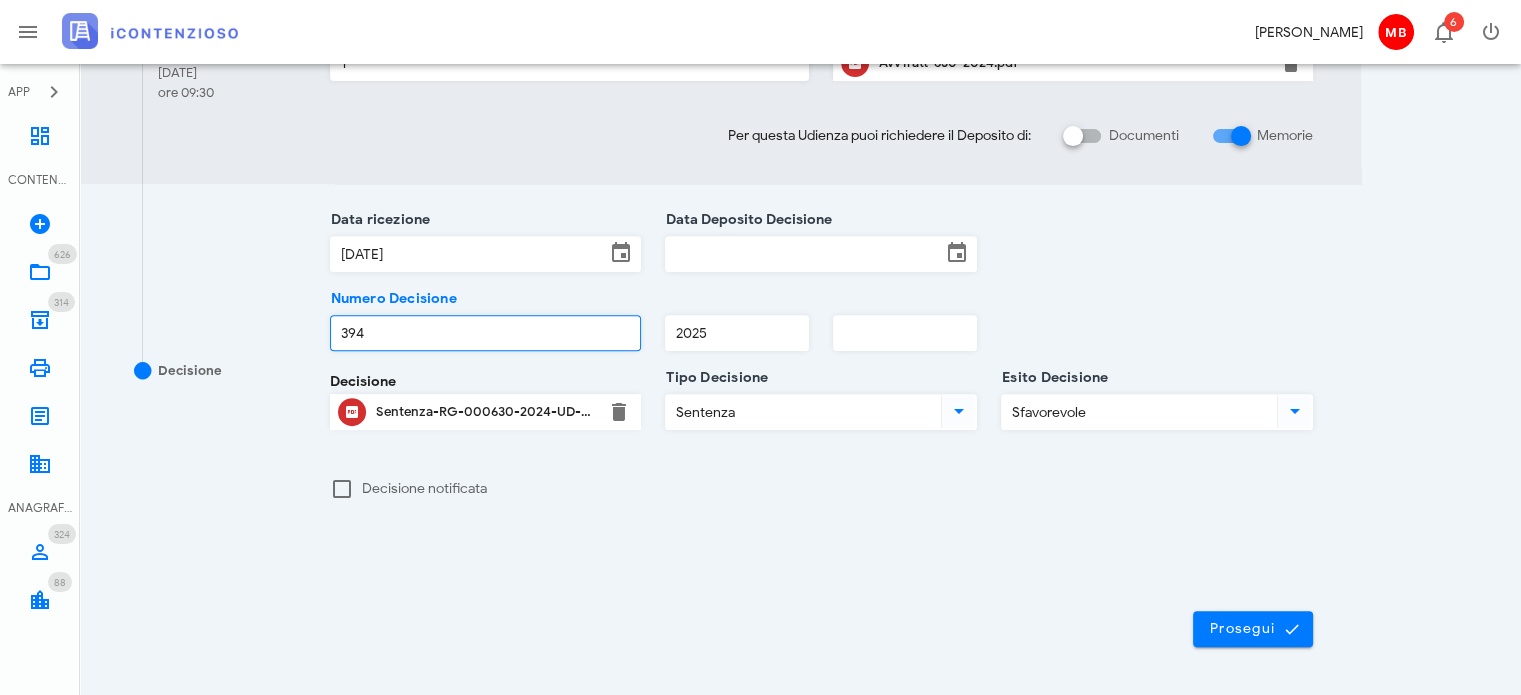 type on "394" 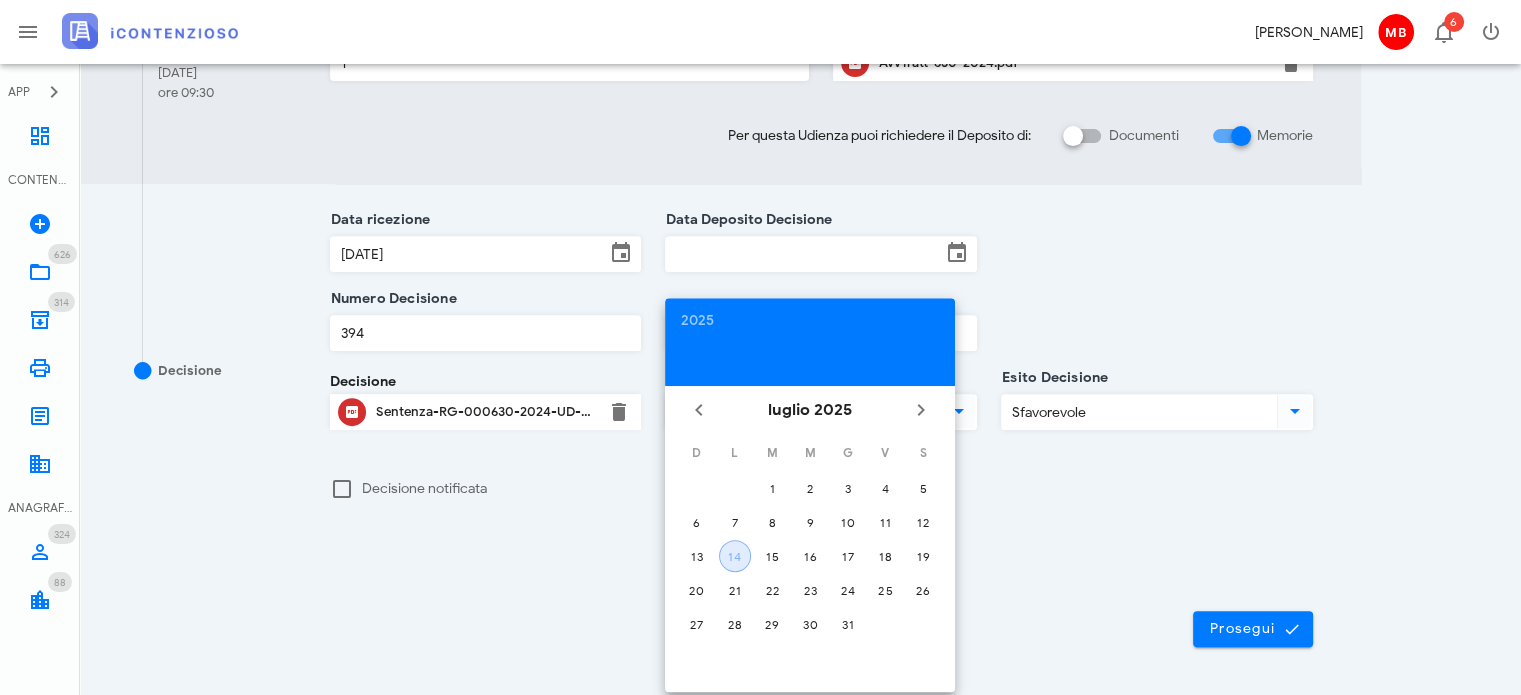 click on "14" at bounding box center [735, 556] 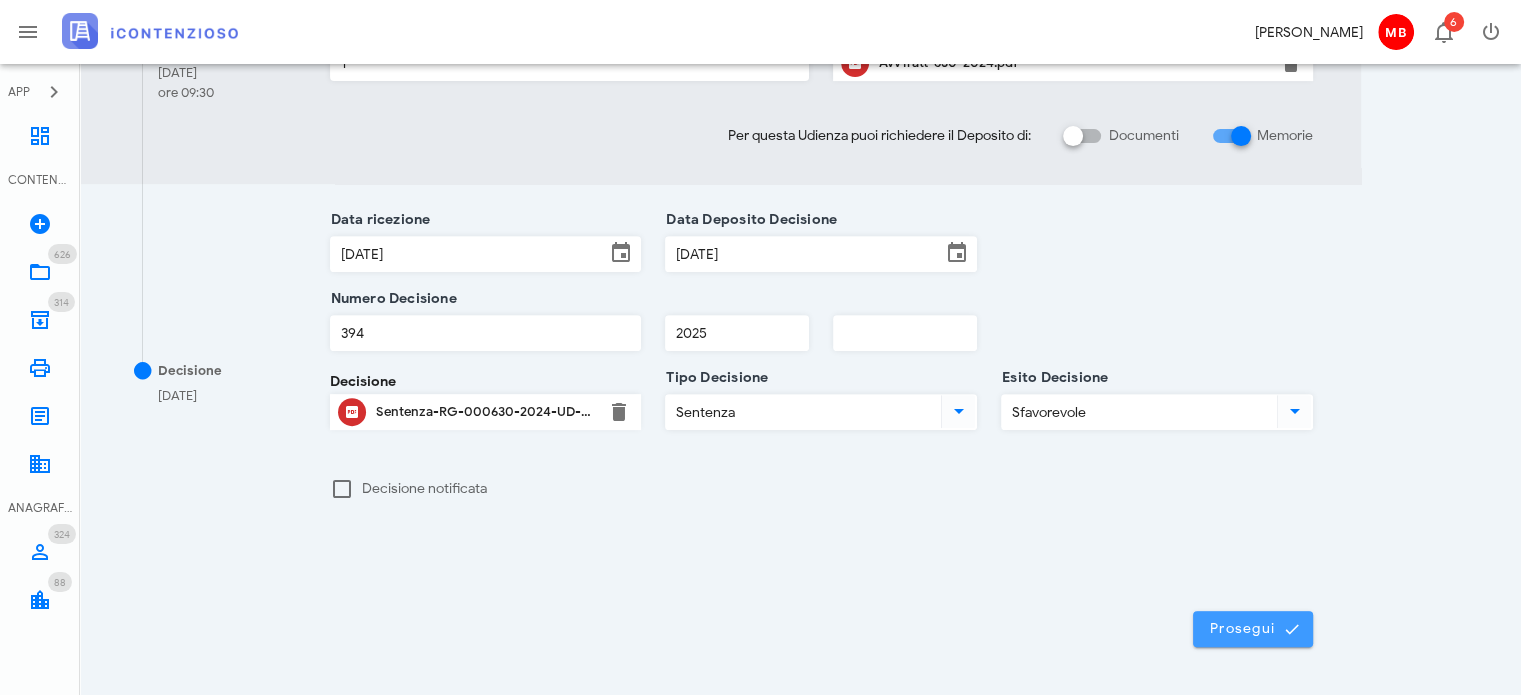 click on "Prosegui" at bounding box center [1253, 629] 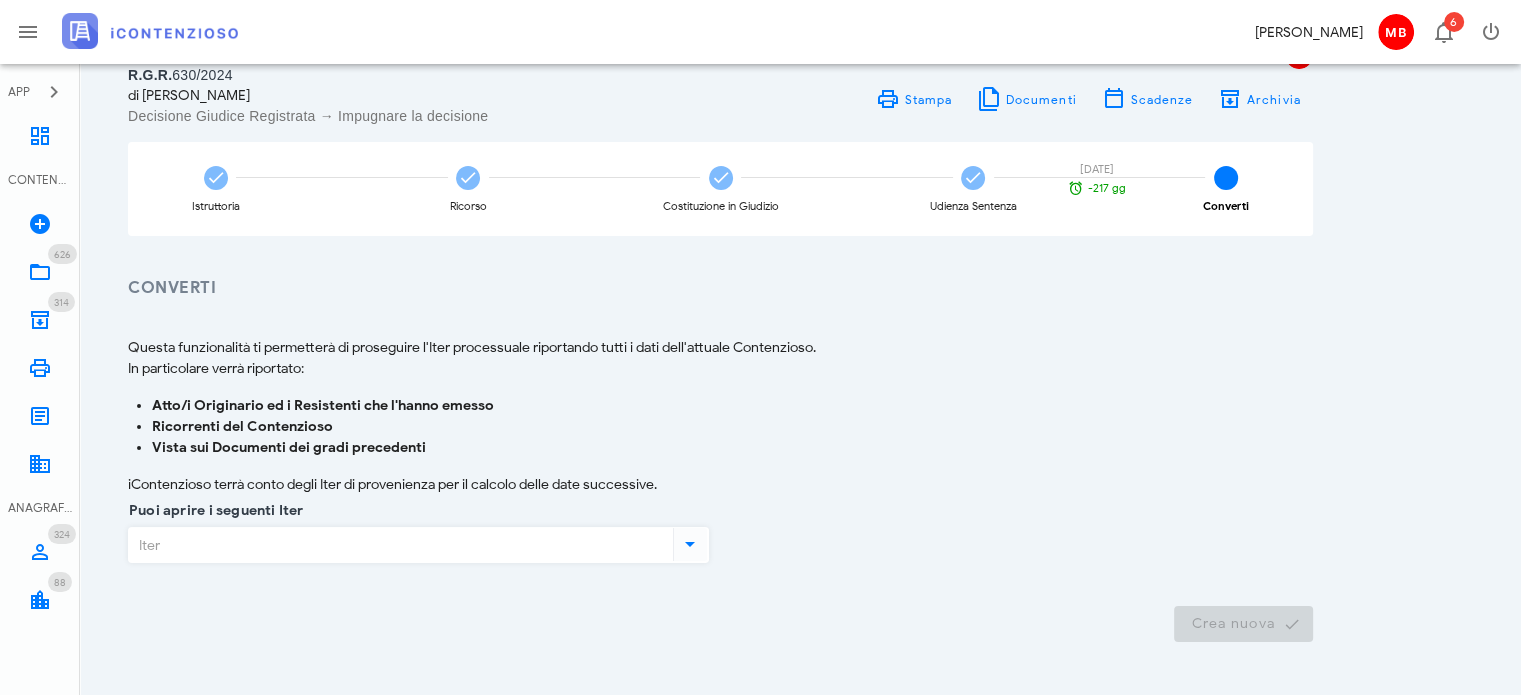 scroll, scrollTop: 145, scrollLeft: 0, axis: vertical 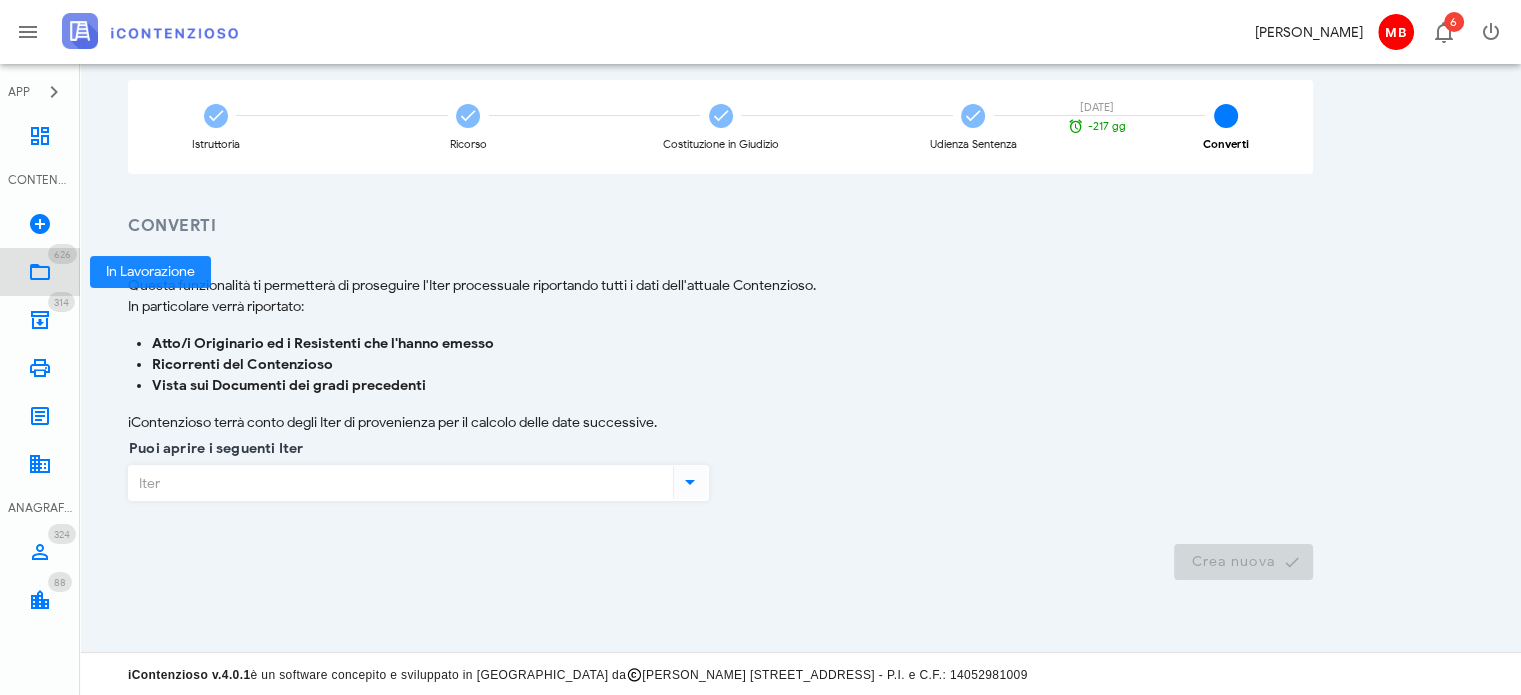click at bounding box center (40, 272) 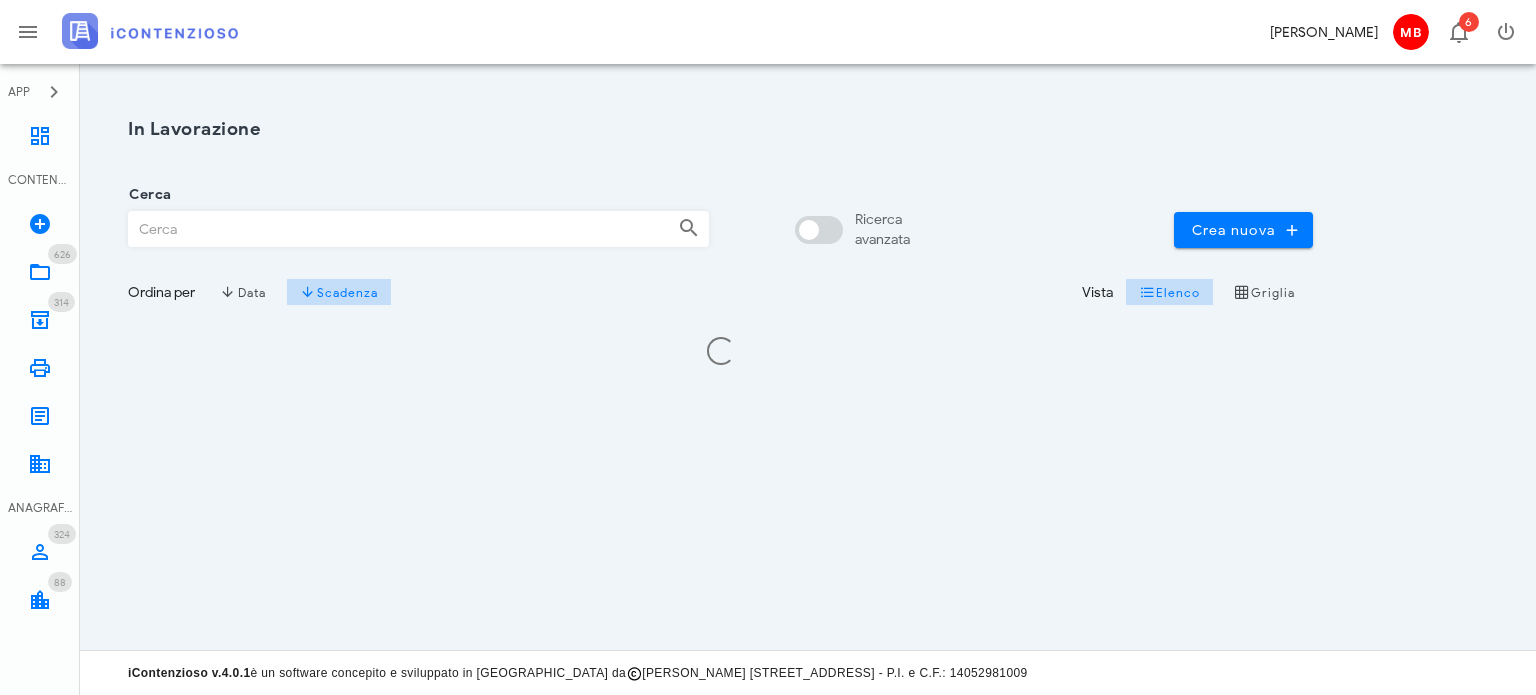 scroll, scrollTop: 0, scrollLeft: 0, axis: both 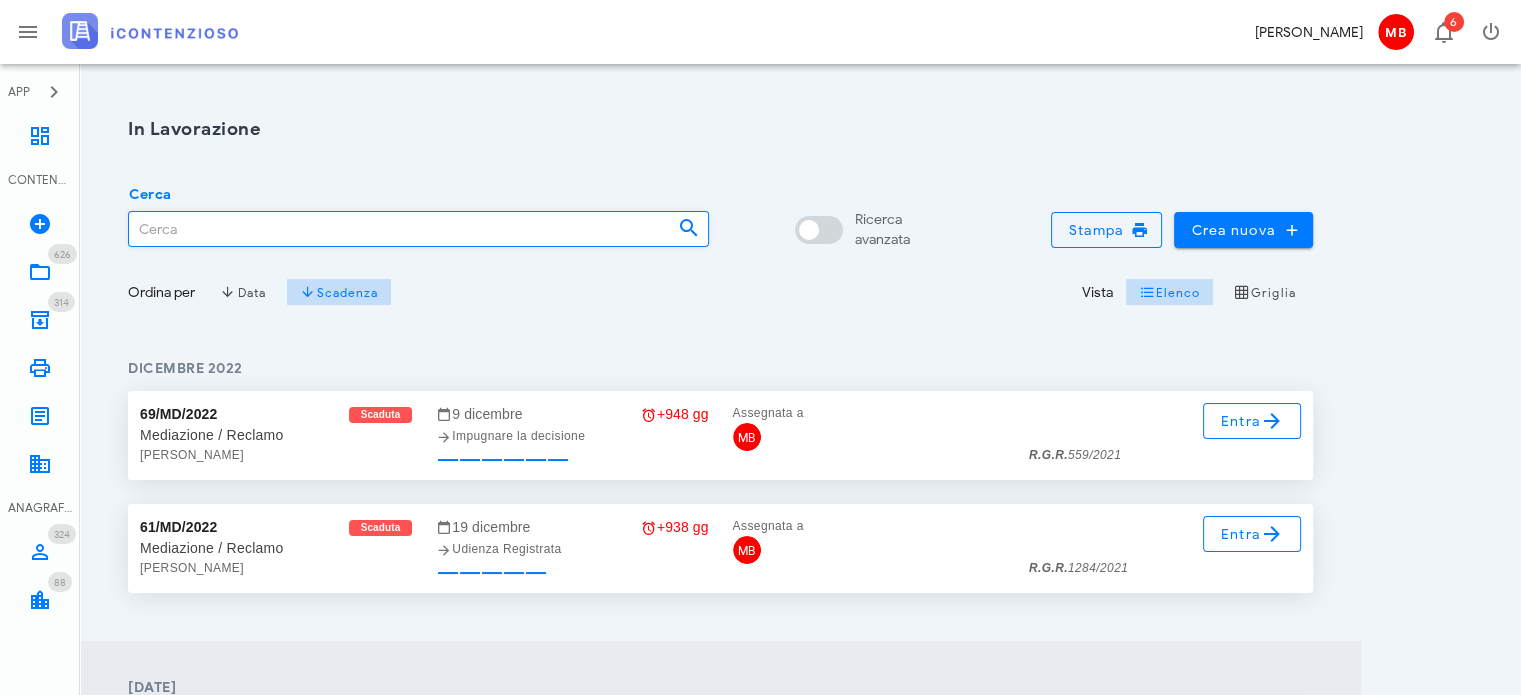 click on "Cerca" at bounding box center (395, 229) 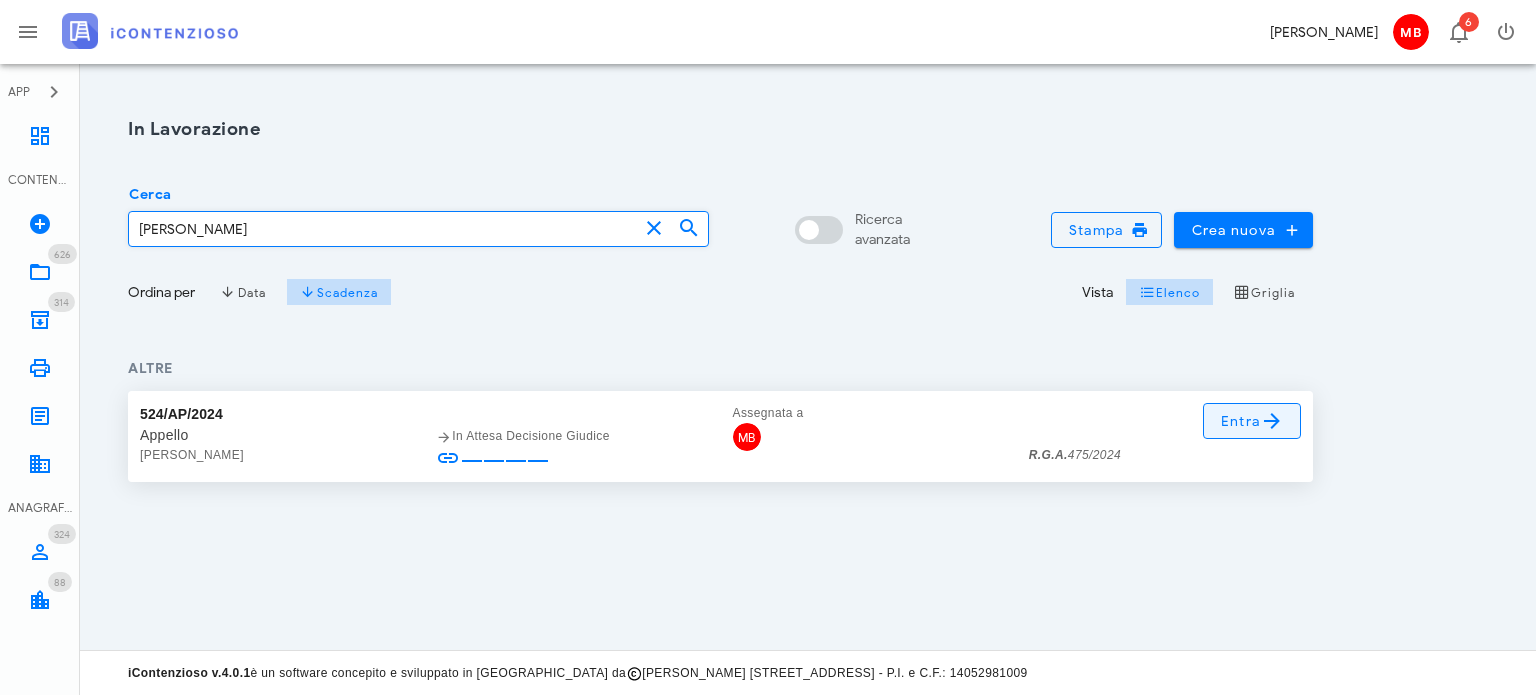 type on "donnarumma" 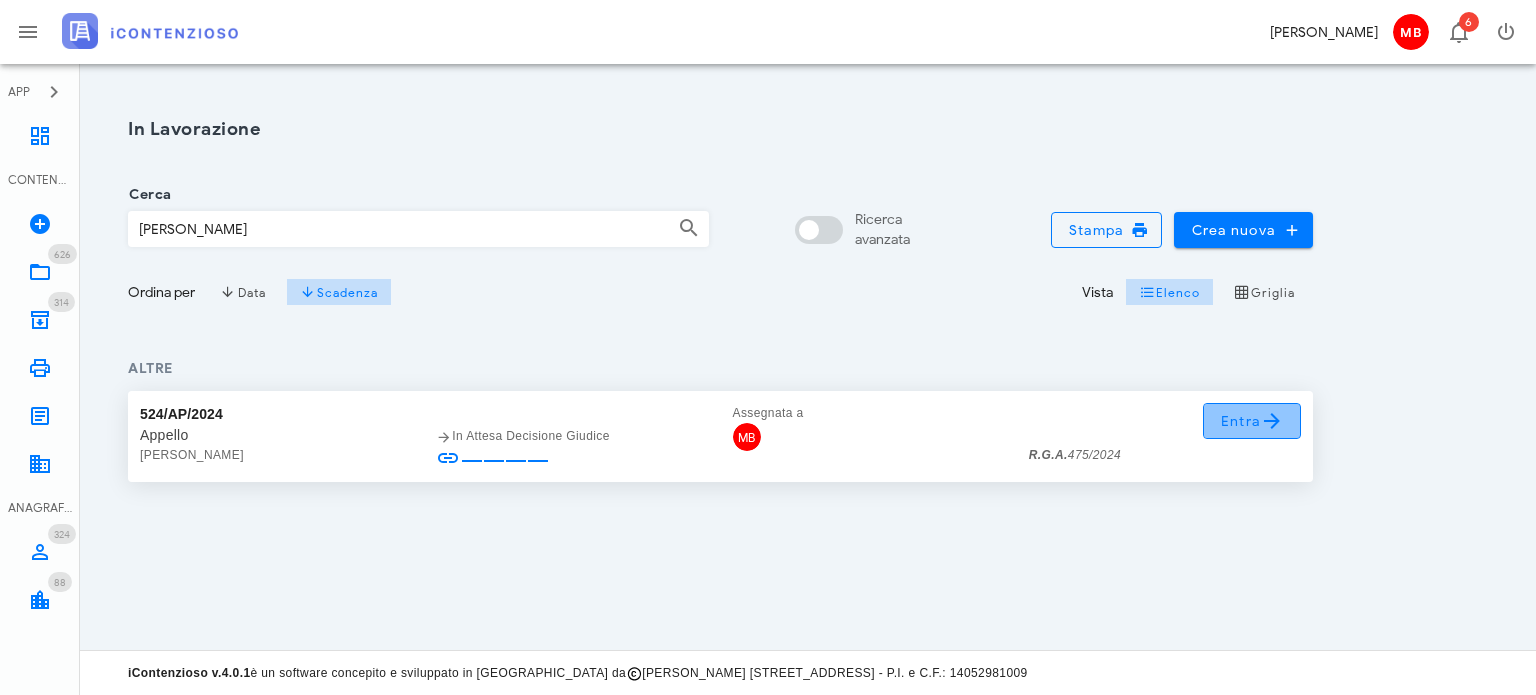 click on "Entra" at bounding box center (1252, 421) 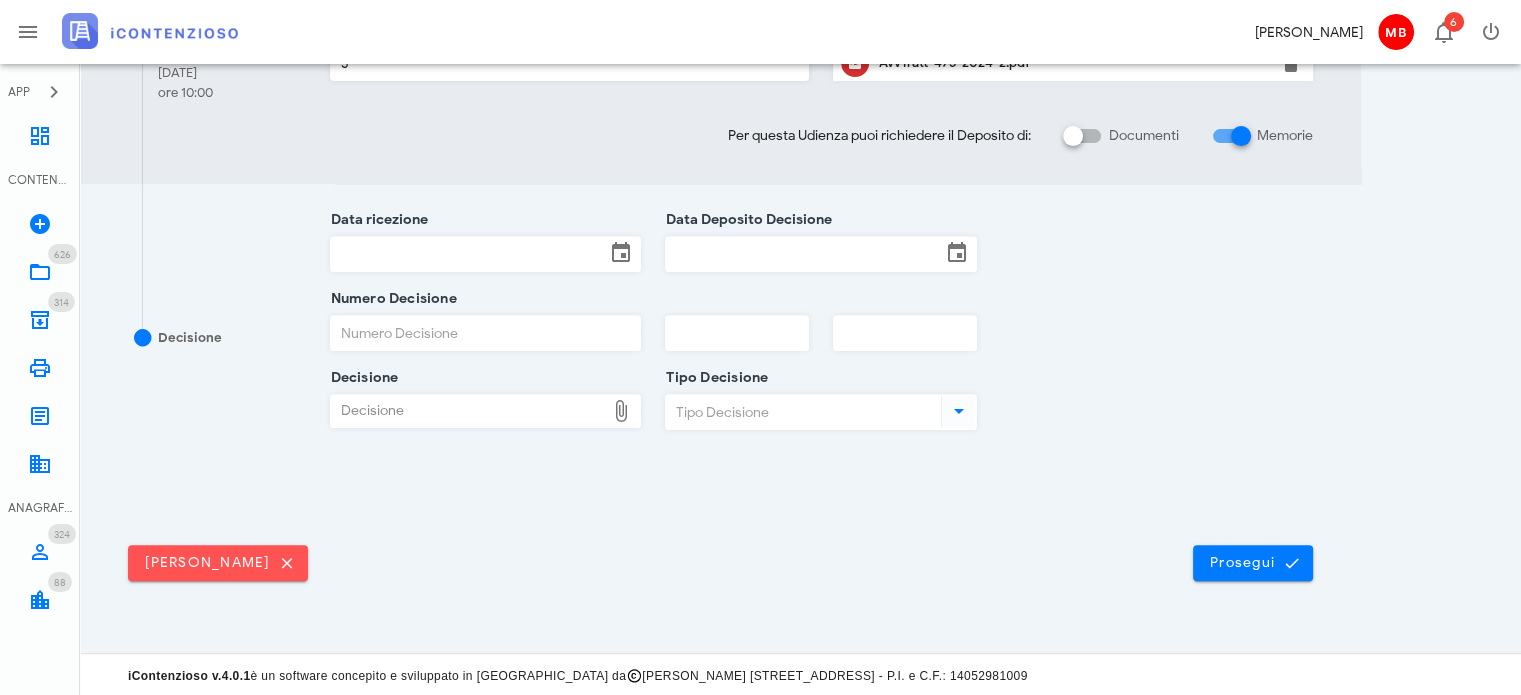 scroll, scrollTop: 736, scrollLeft: 0, axis: vertical 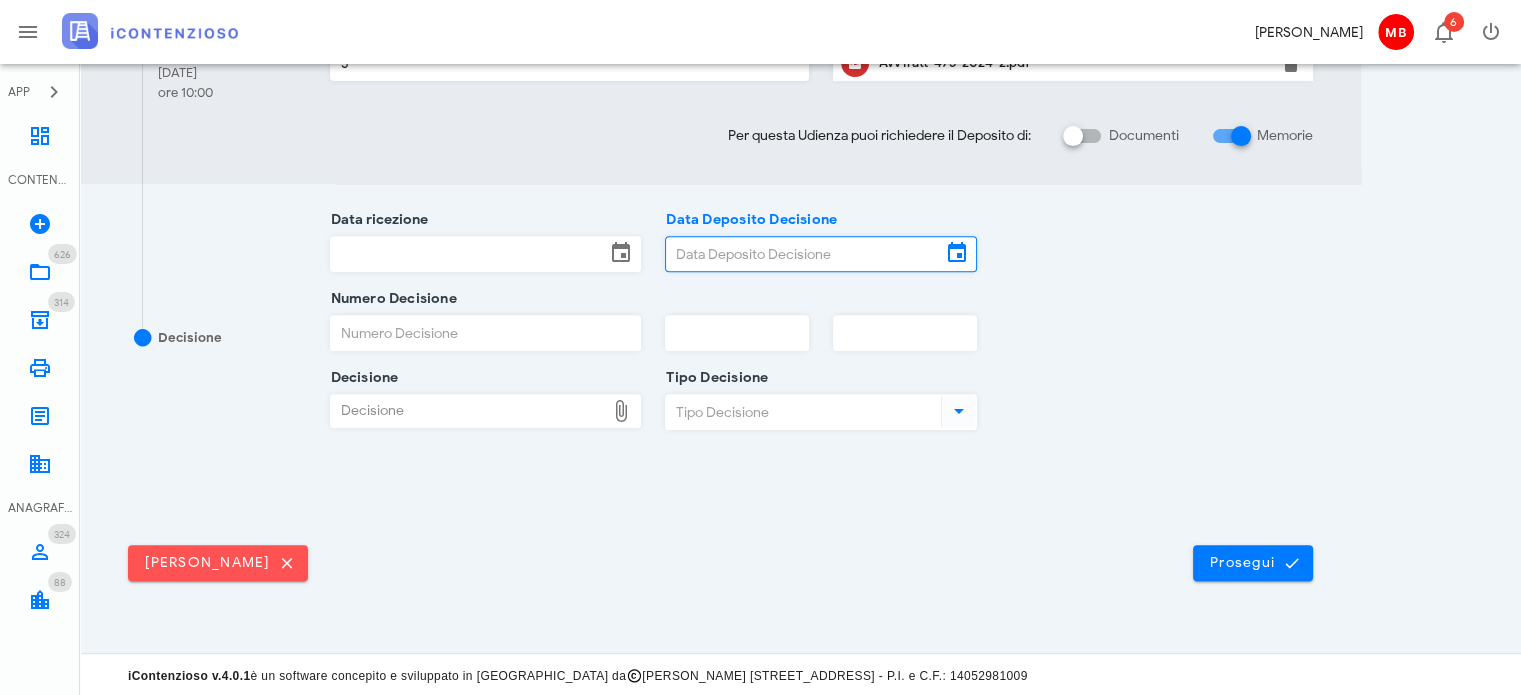 click on "Data Deposito Decisione" at bounding box center [803, 254] 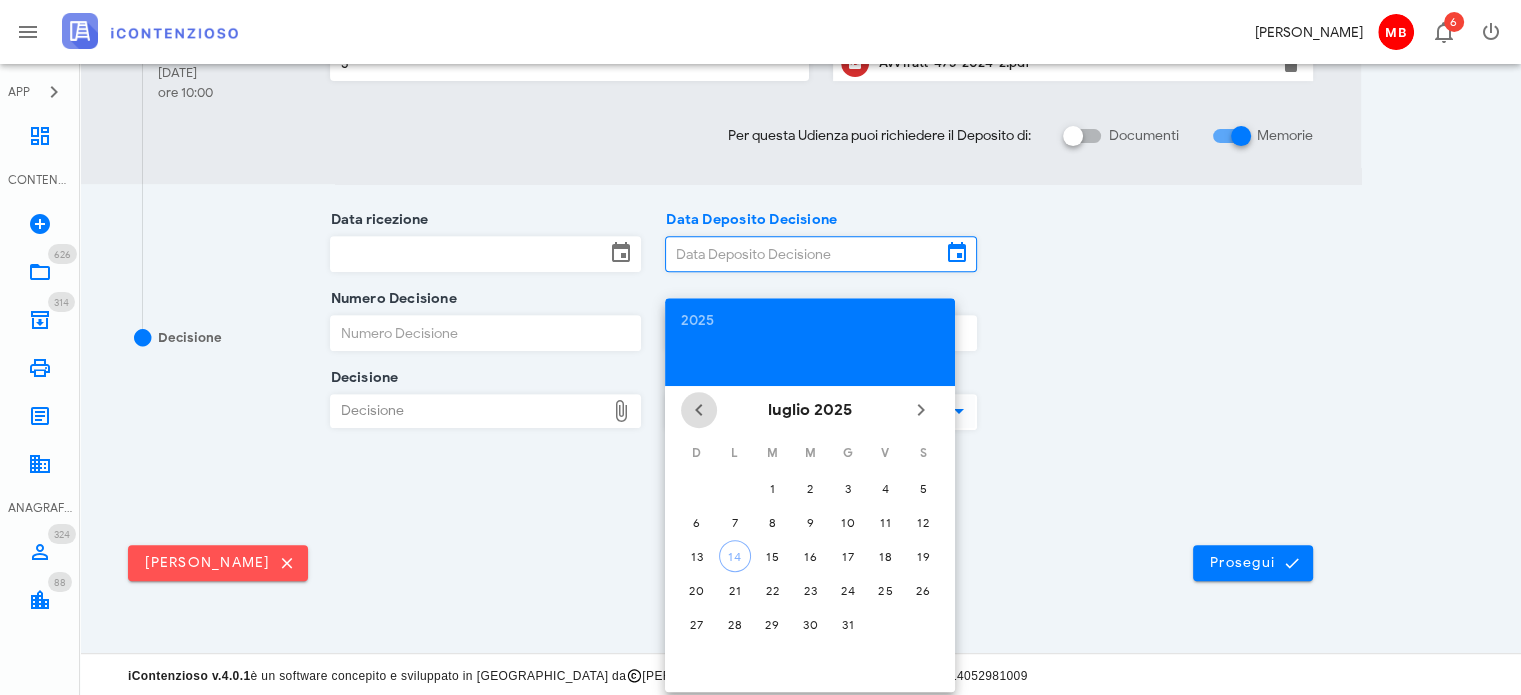 click at bounding box center [699, 410] 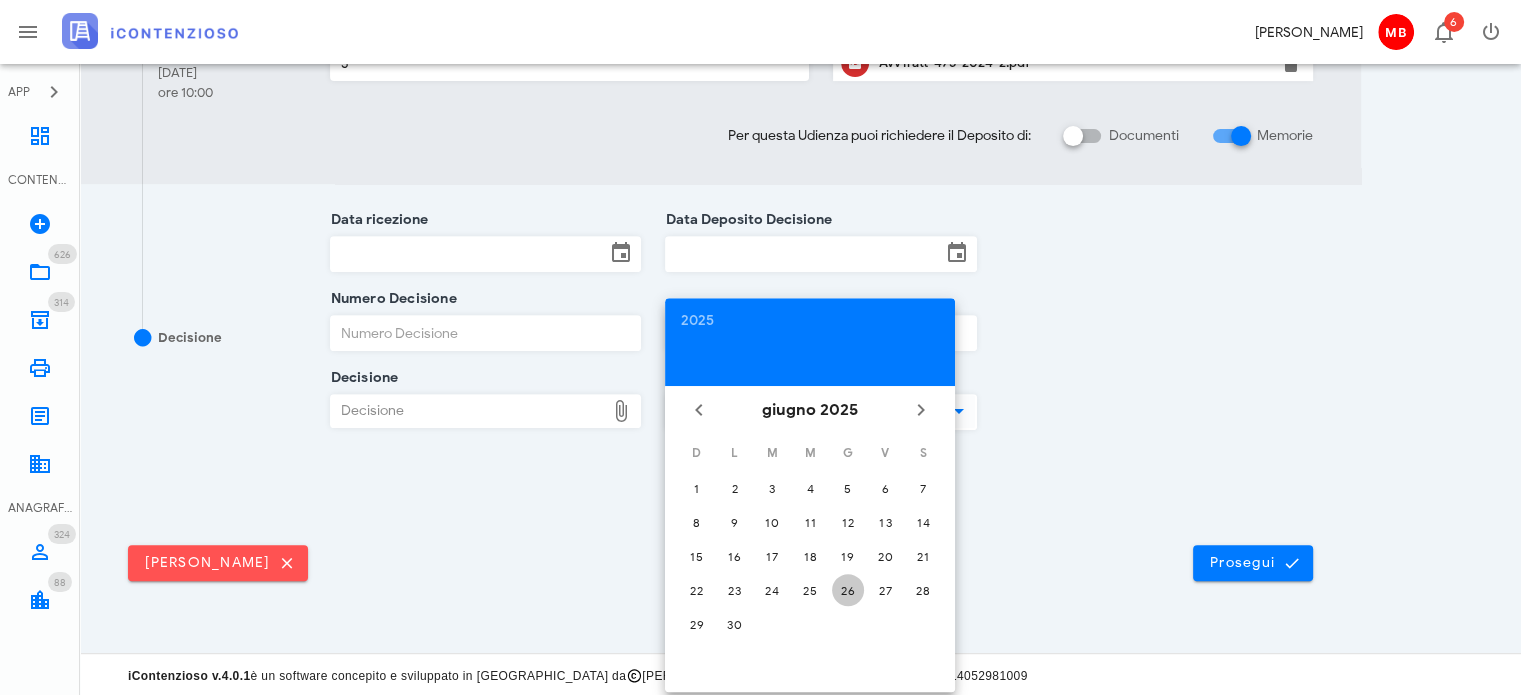 click on "26" at bounding box center [848, 590] 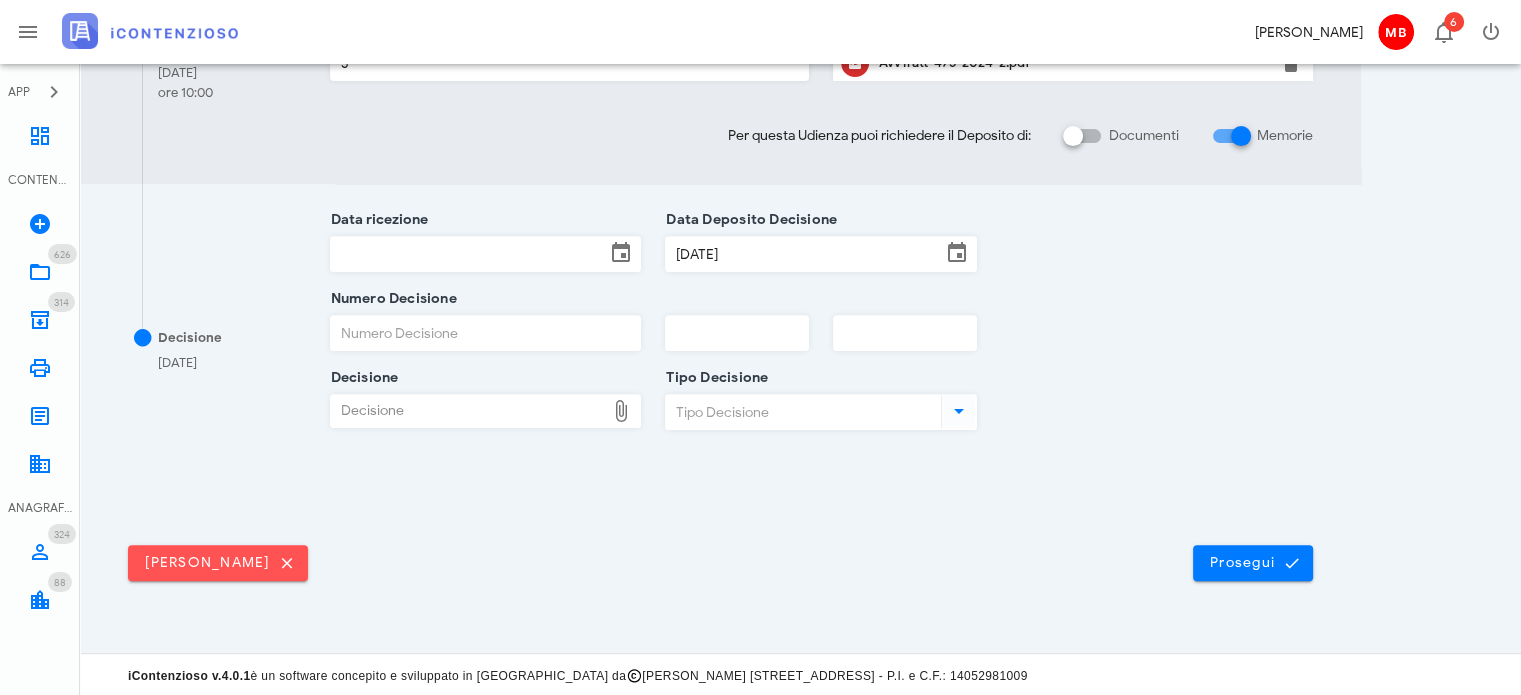 click on "Data ricezione" at bounding box center (468, 254) 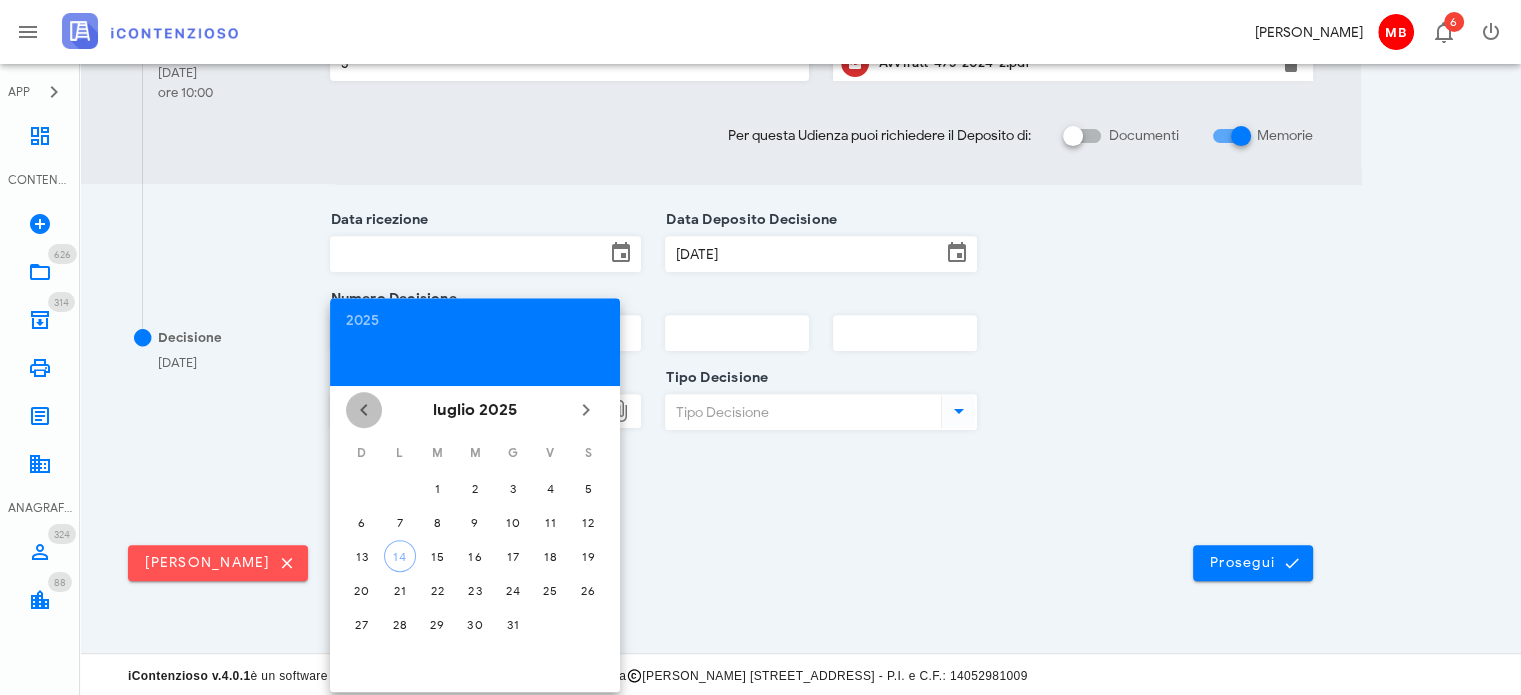 click at bounding box center [364, 410] 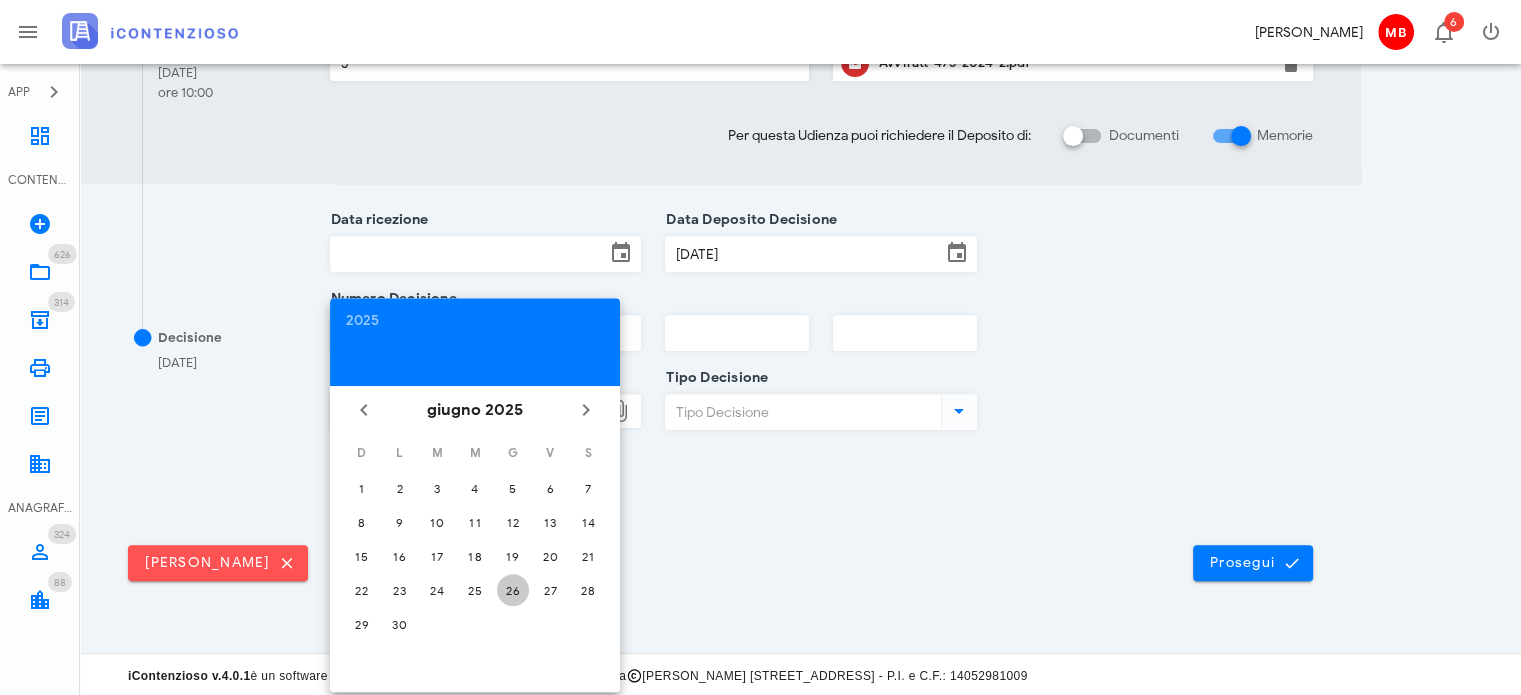 click on "26" at bounding box center (513, 590) 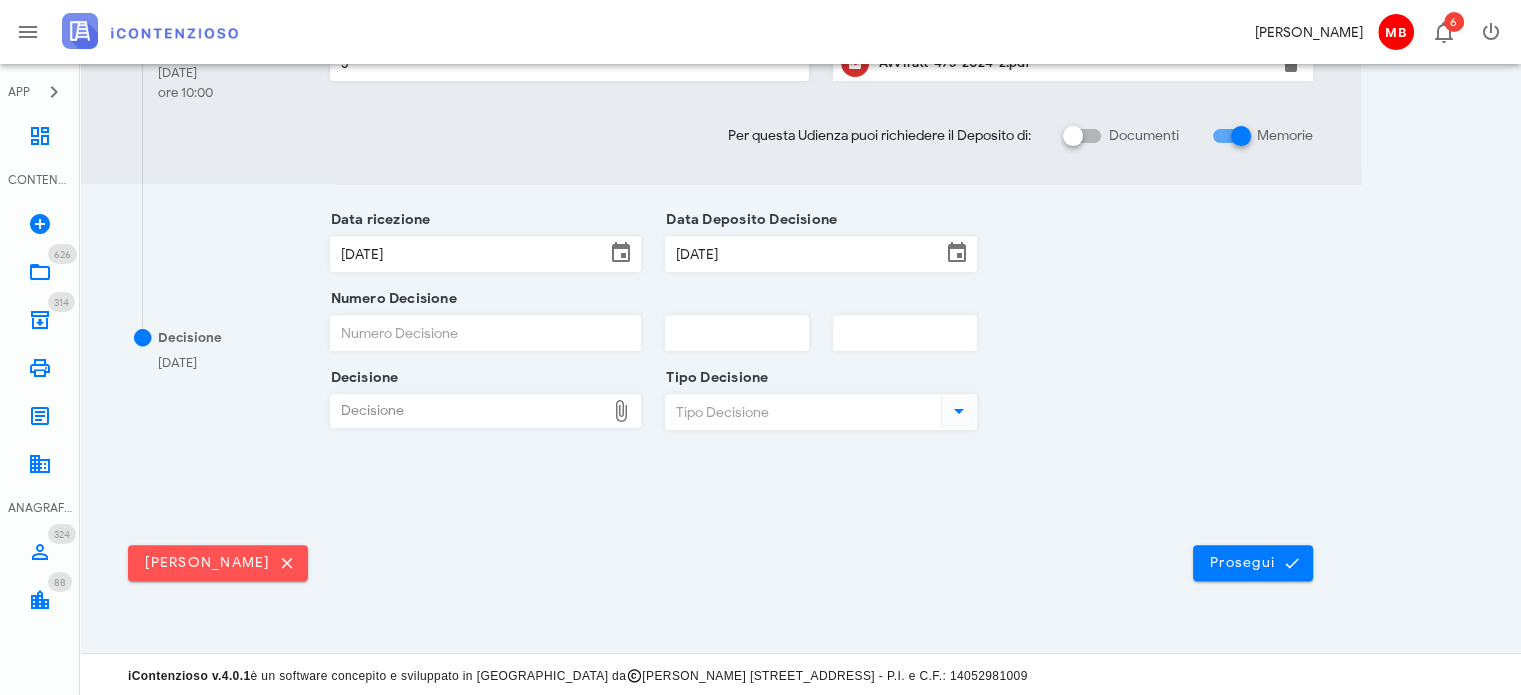 click at bounding box center [737, 333] 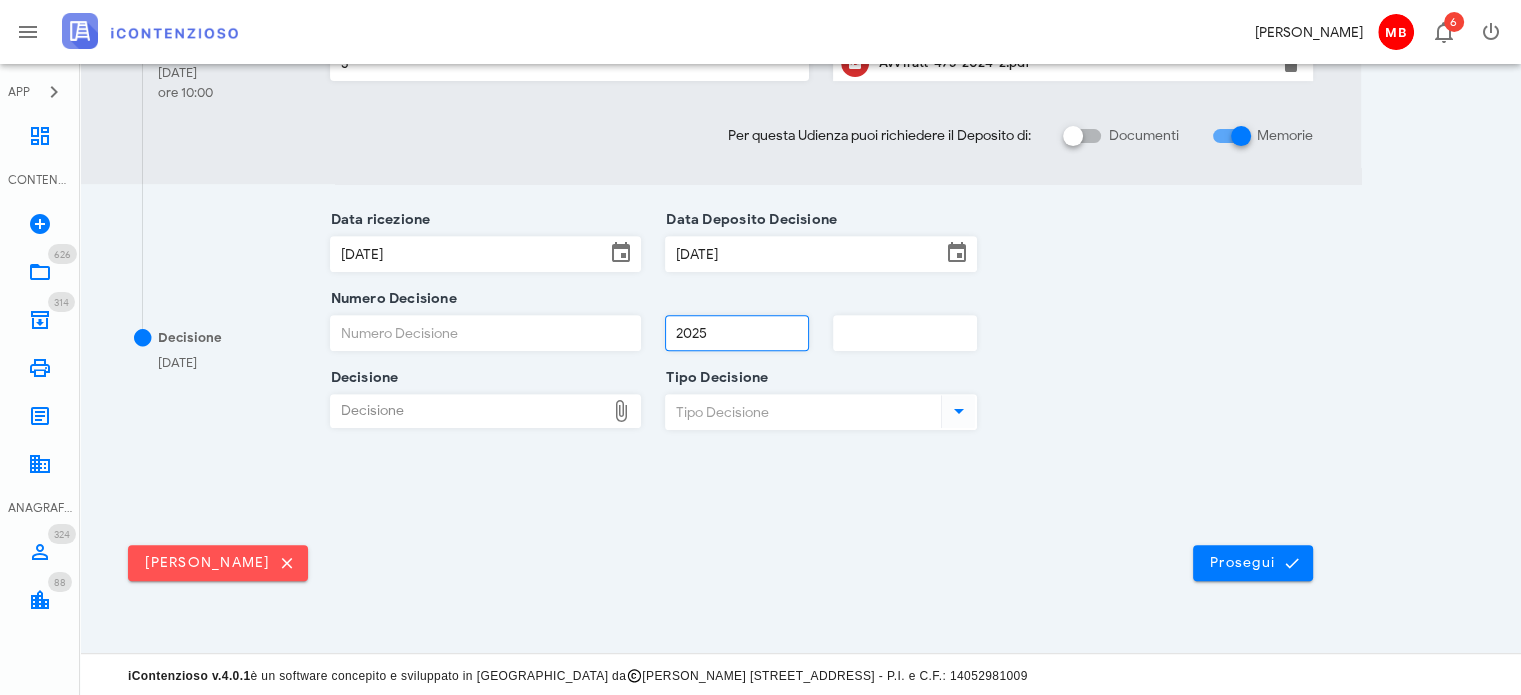 type on "2025" 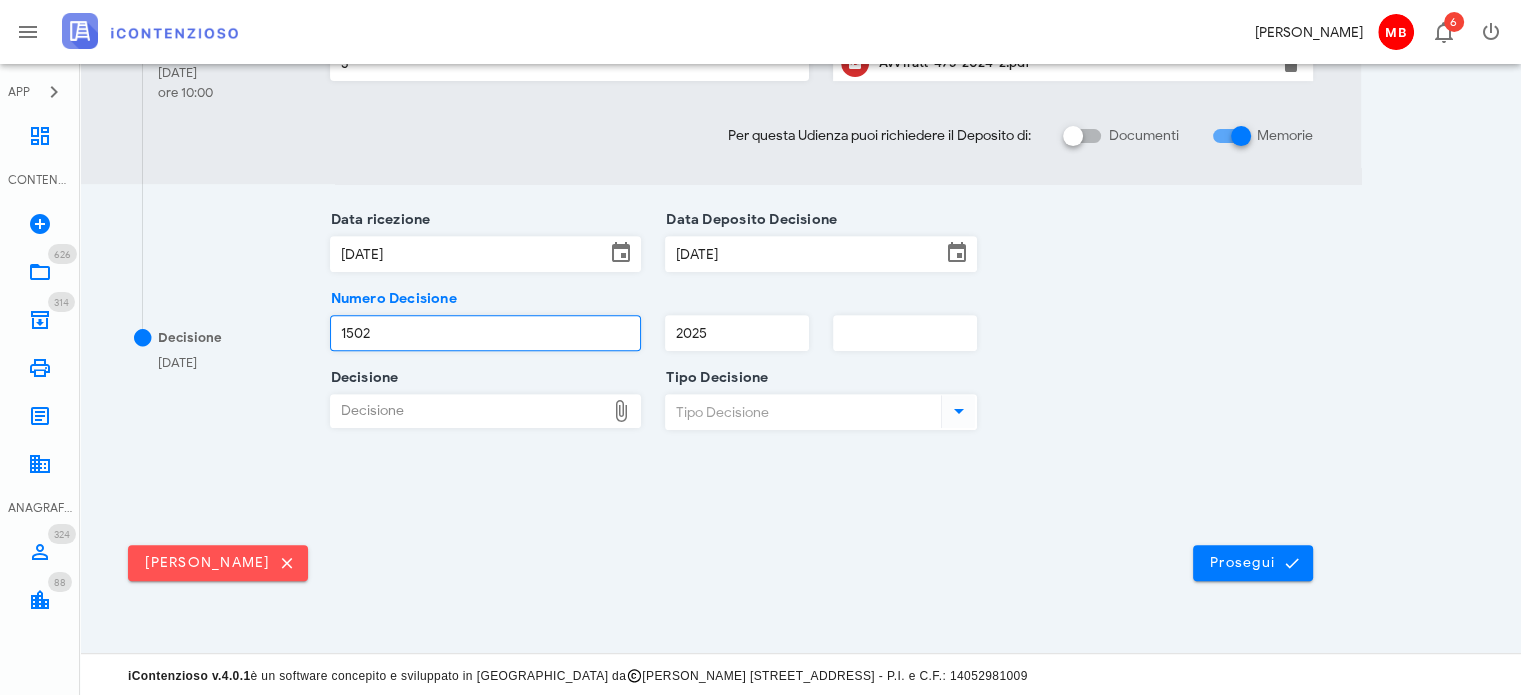 type on "1502" 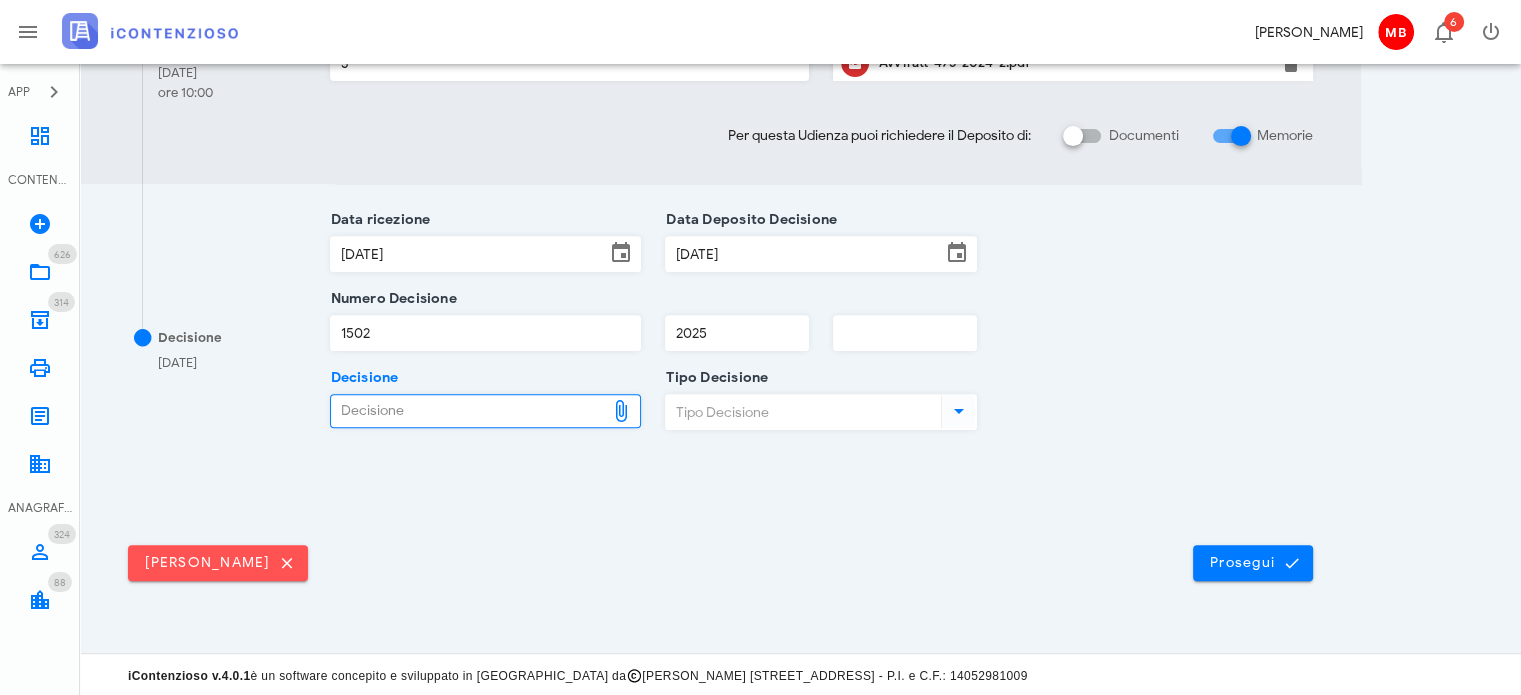 type on "C:\fakepath\Sentenza_RG_000475_2024_UD_14042025 2.pdf" 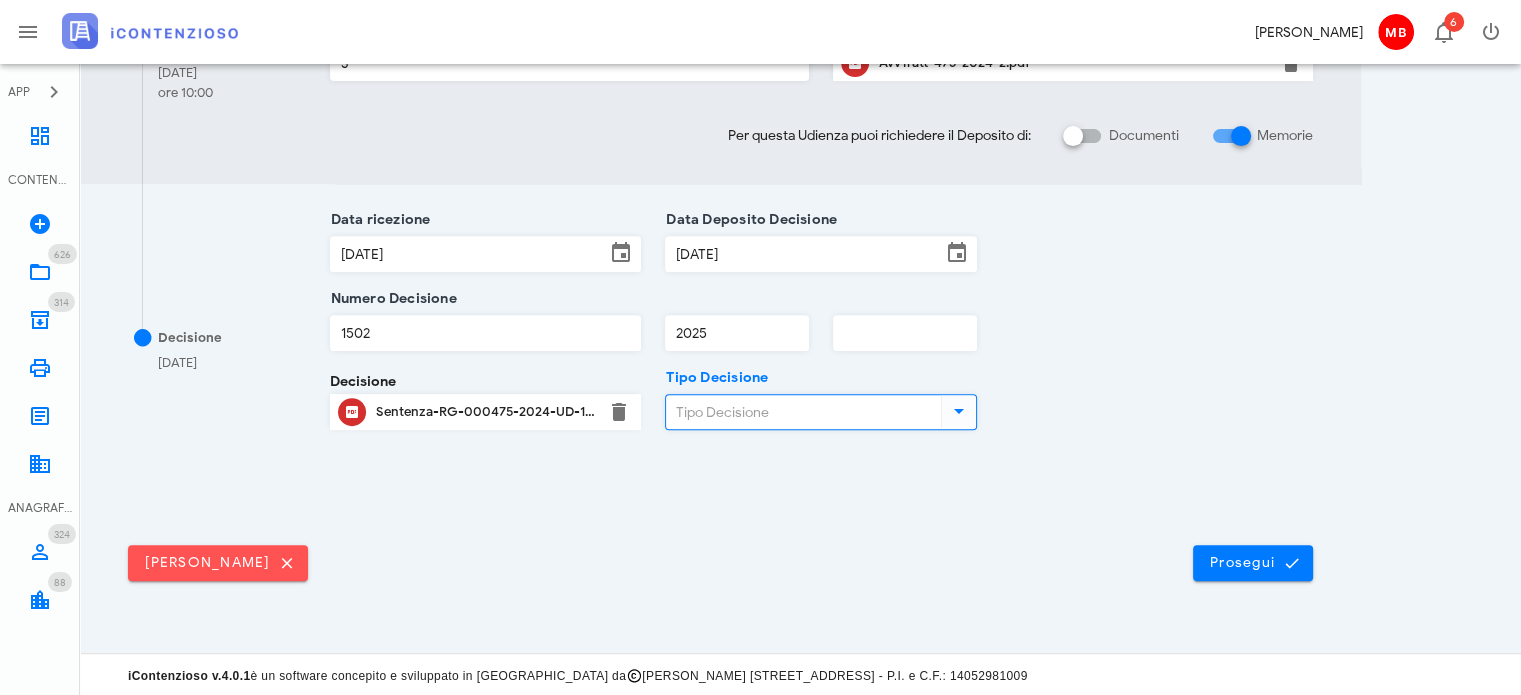 click on "Tipo Decisione" at bounding box center [801, 412] 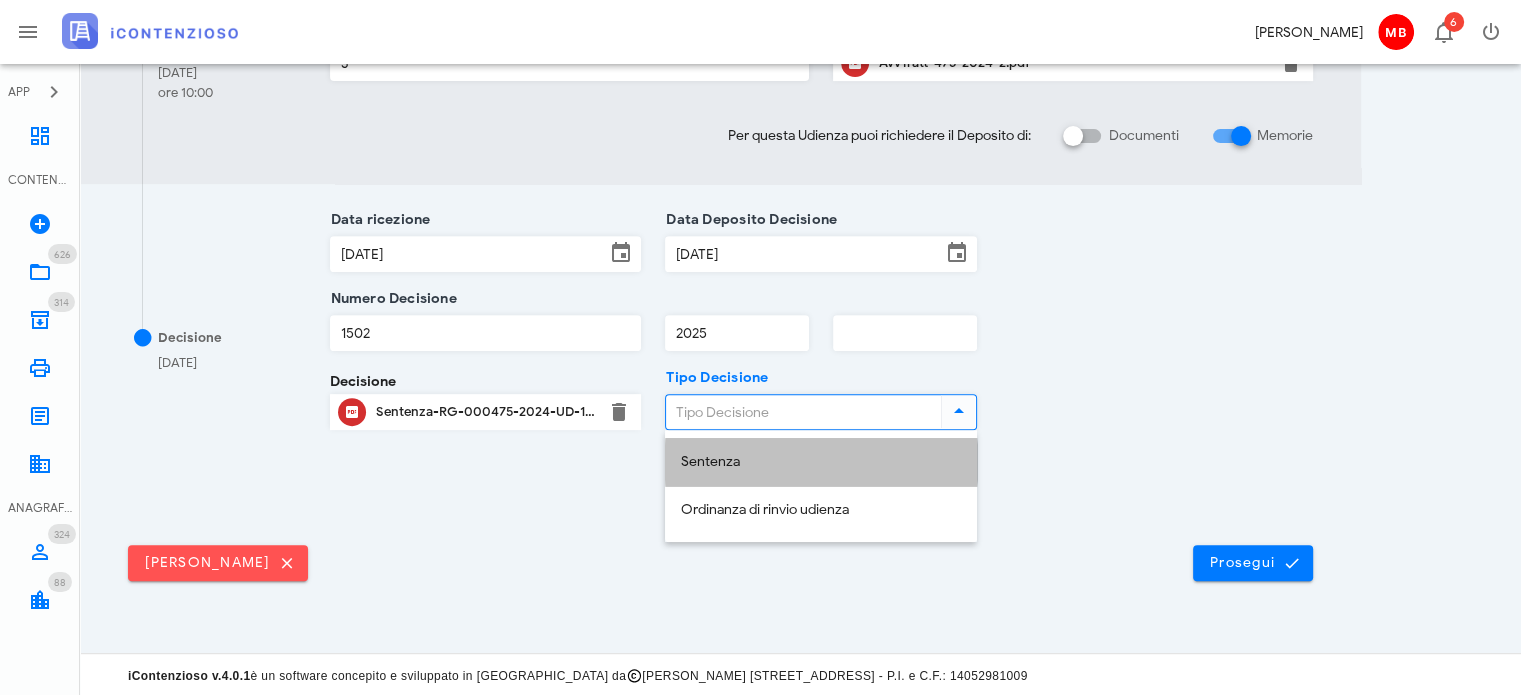 click on "Sentenza" at bounding box center [821, 462] 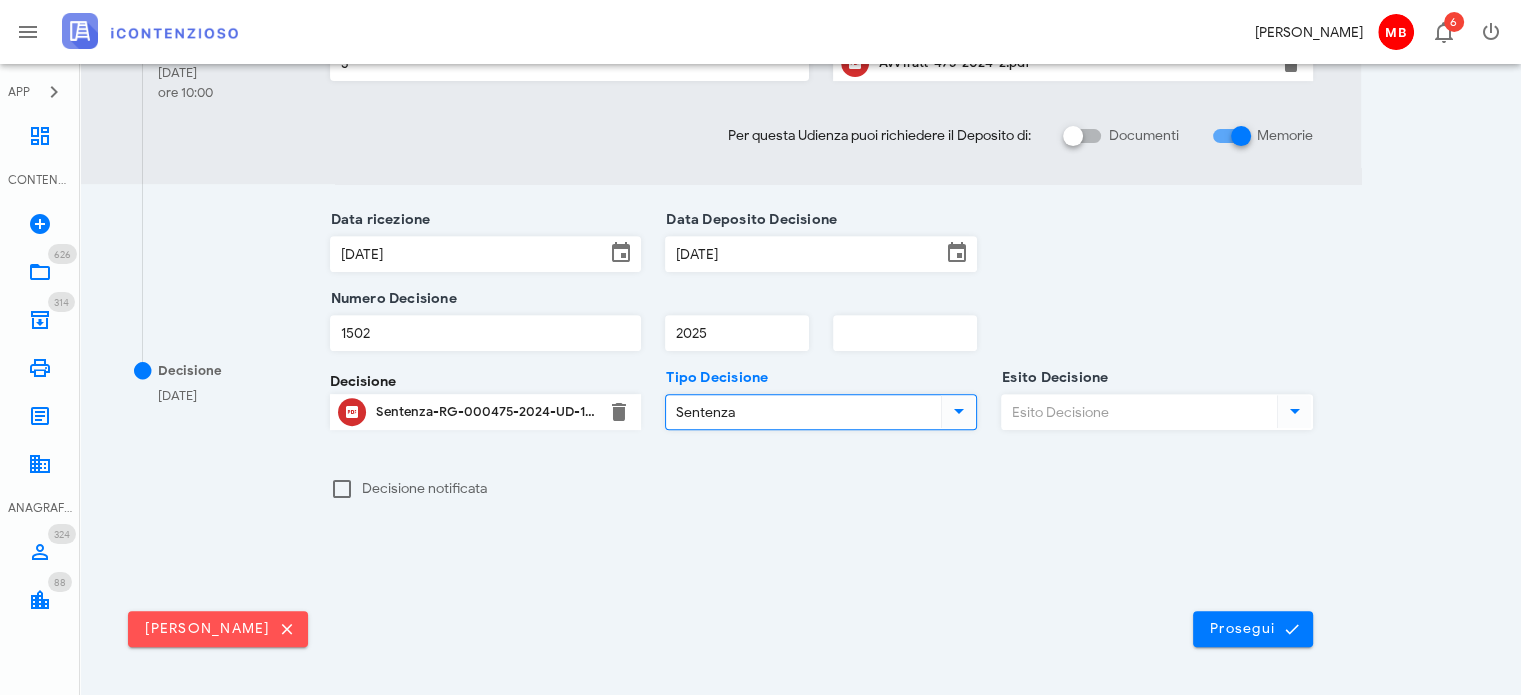 click on "Esito Decisione" at bounding box center [1137, 412] 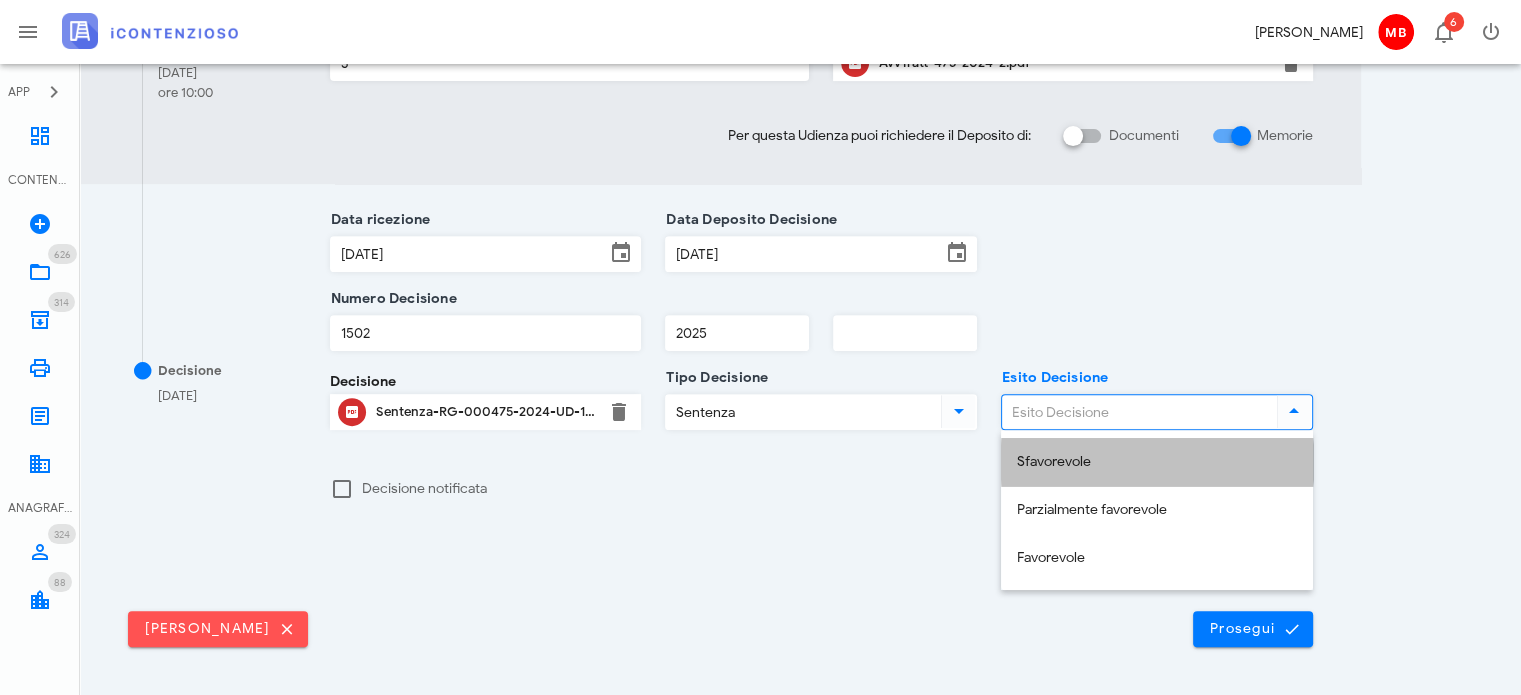 click on "Sfavorevole" at bounding box center (1157, 462) 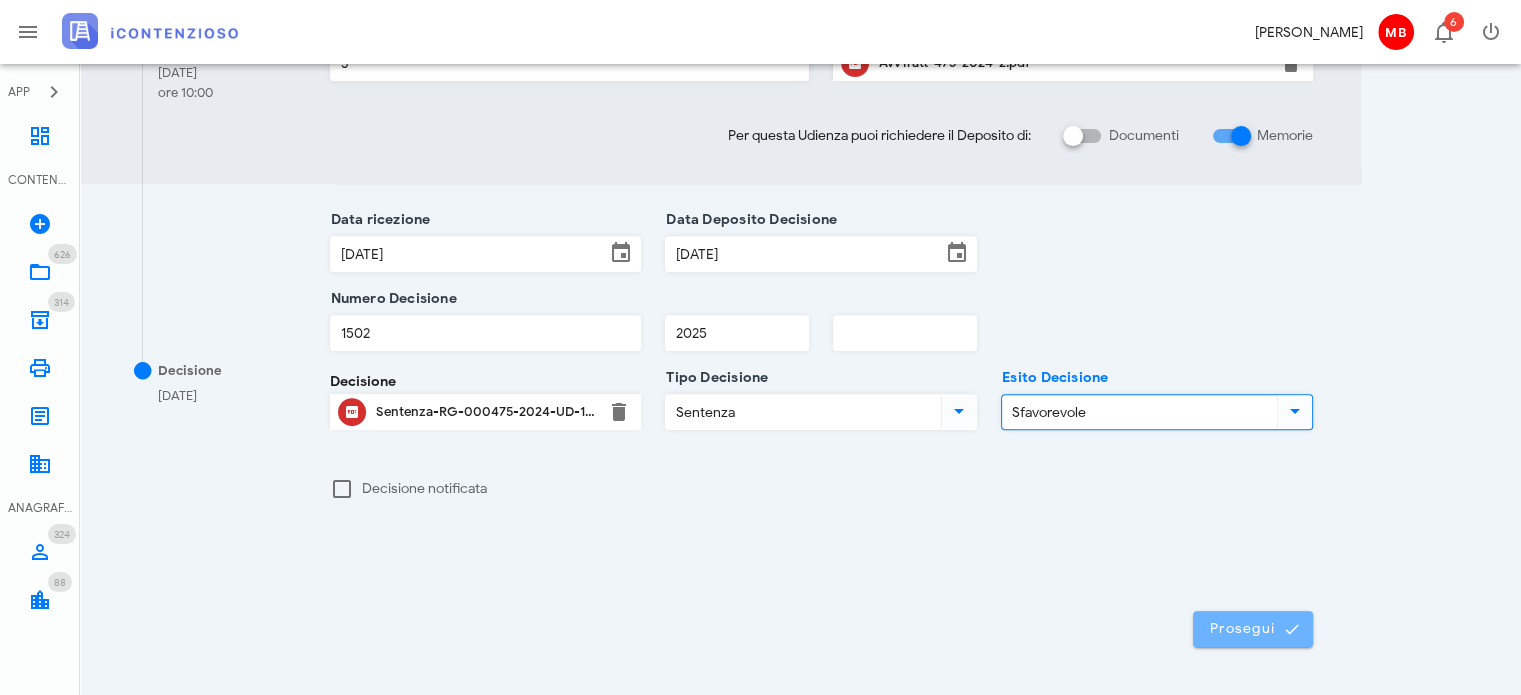 click on "Prosegui" at bounding box center (1253, 629) 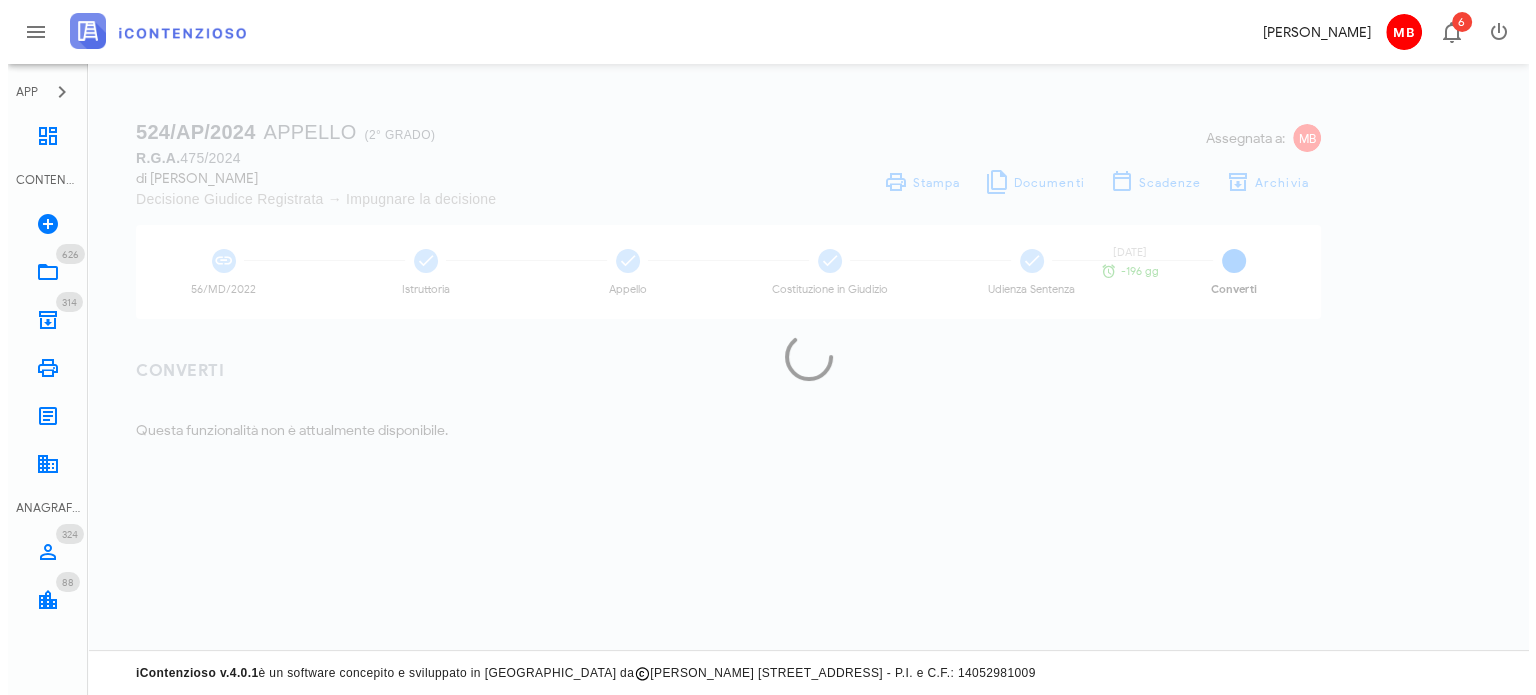 scroll, scrollTop: 0, scrollLeft: 0, axis: both 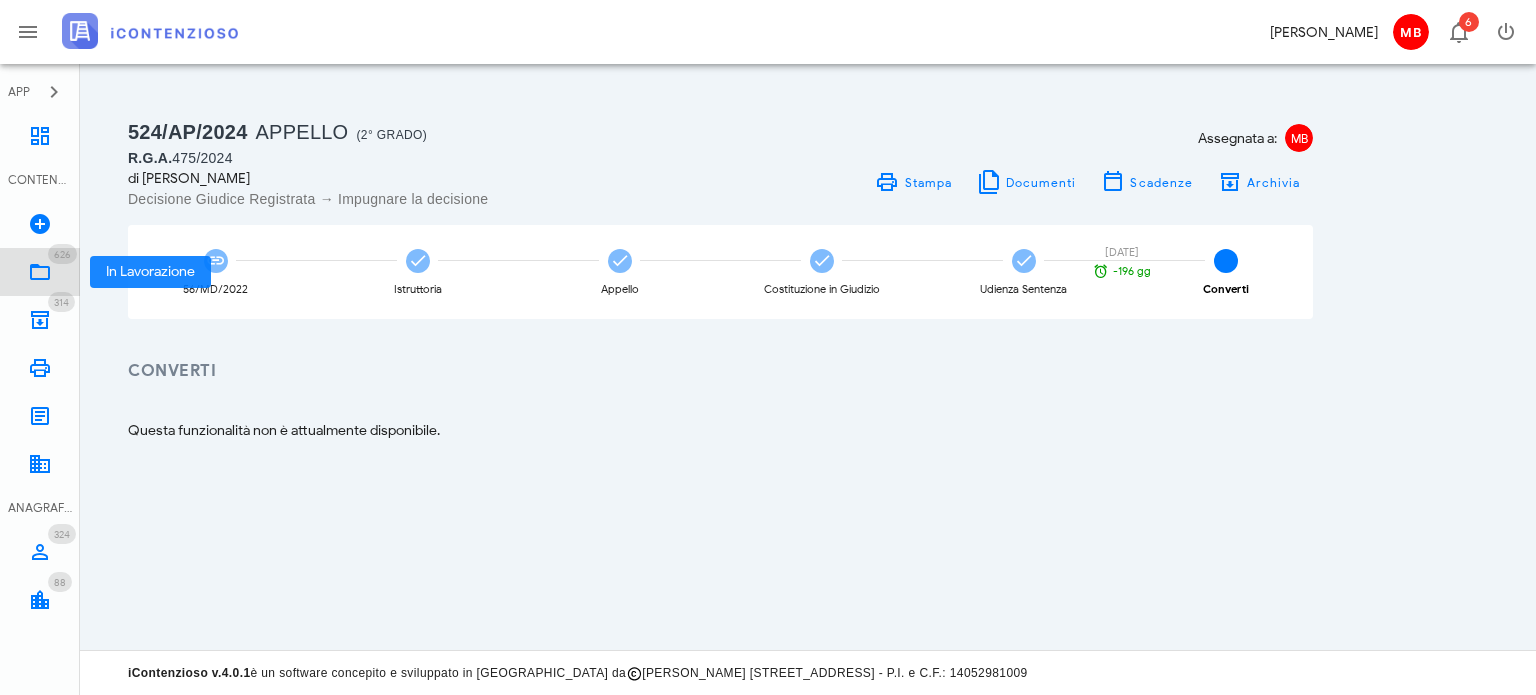 click on "626   In Lavorazione   626" at bounding box center (40, 272) 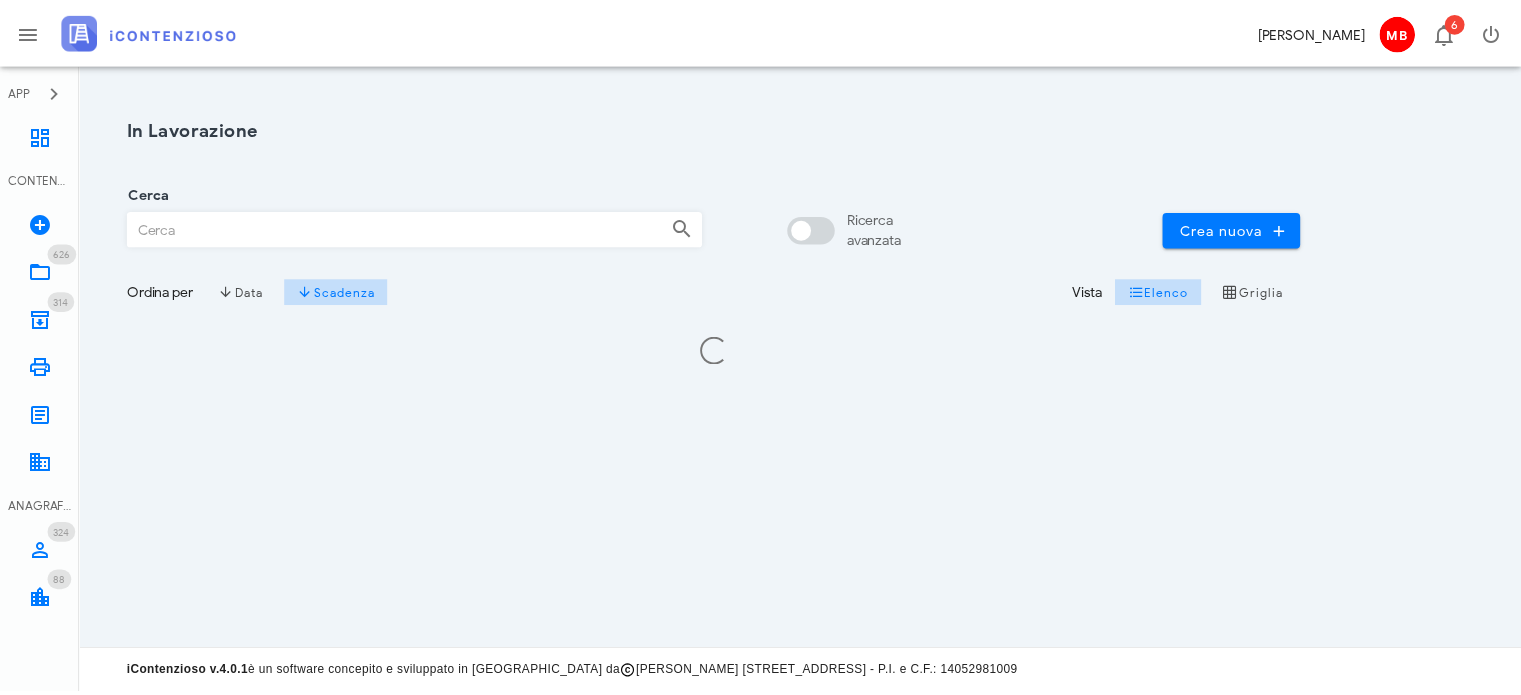 scroll, scrollTop: 0, scrollLeft: 0, axis: both 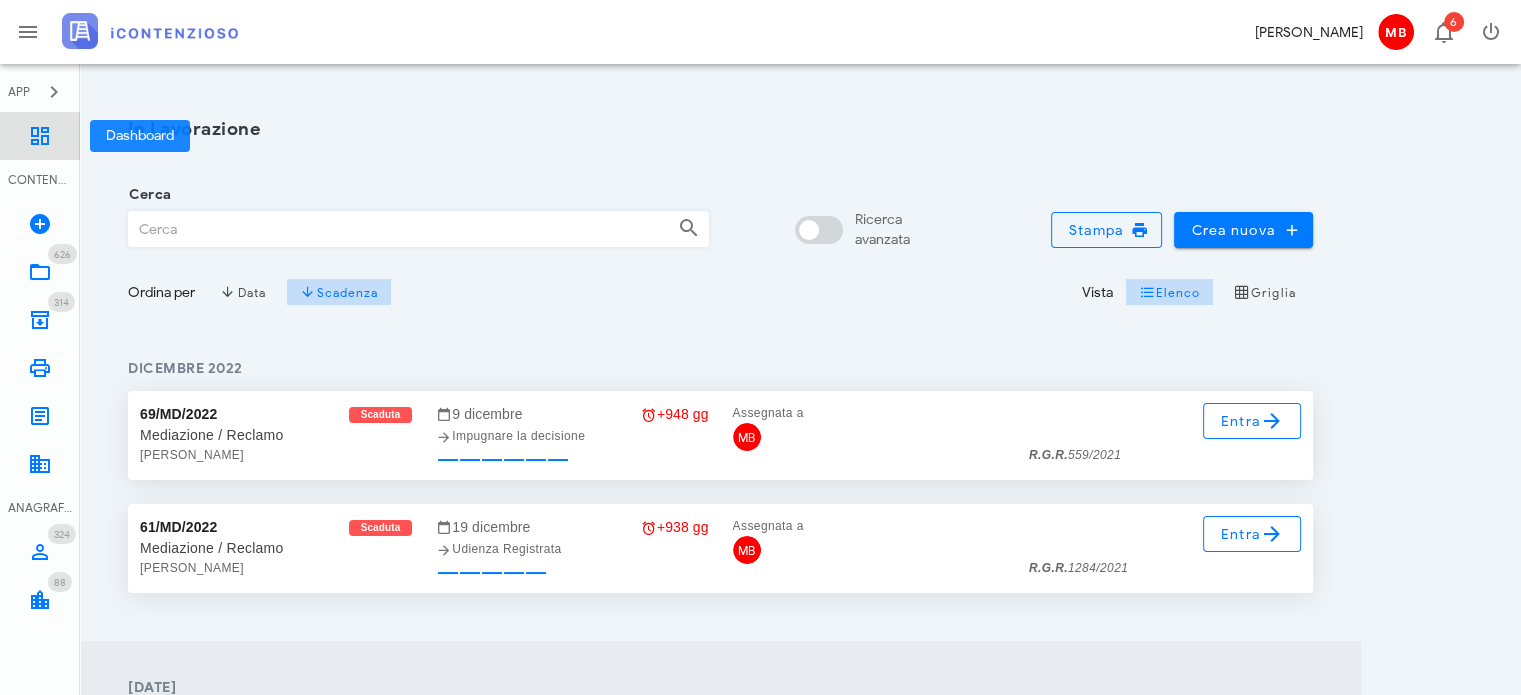 click at bounding box center (40, 136) 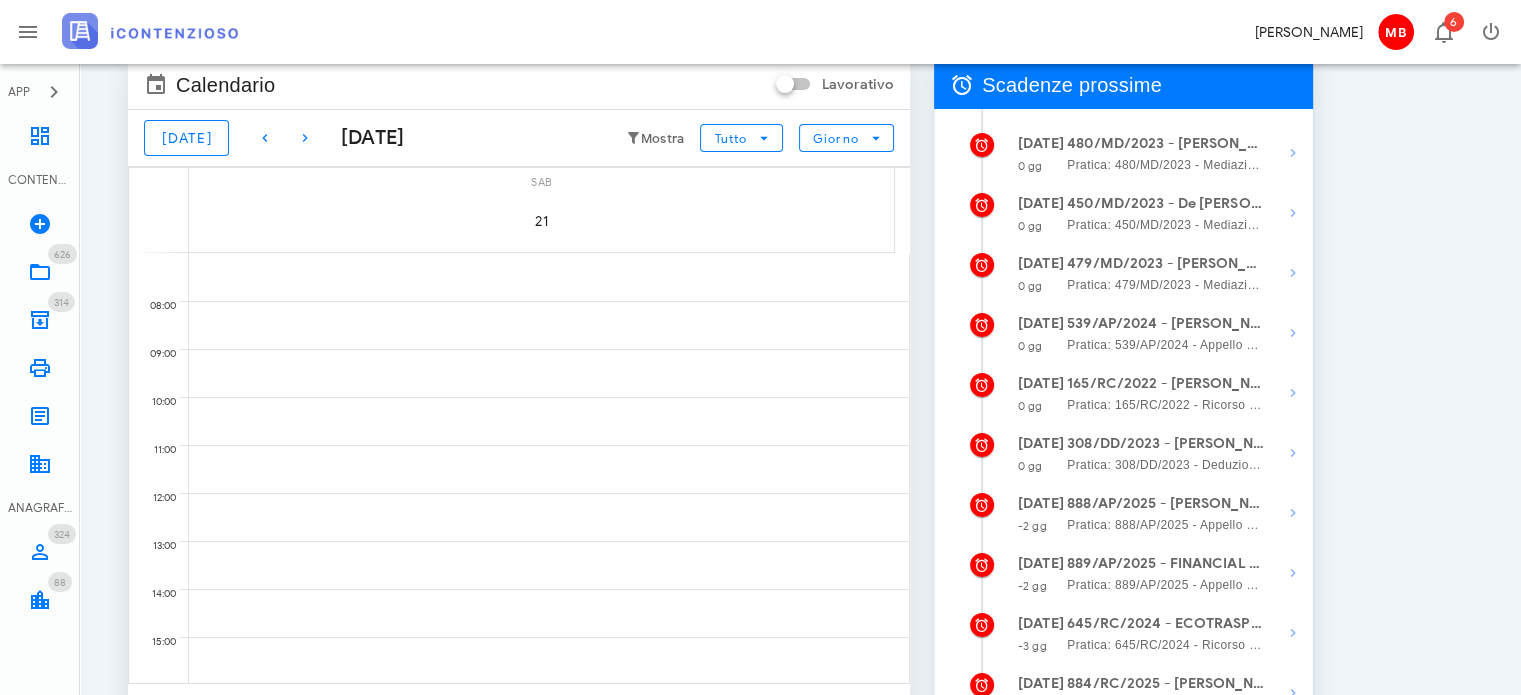 scroll, scrollTop: 100, scrollLeft: 0, axis: vertical 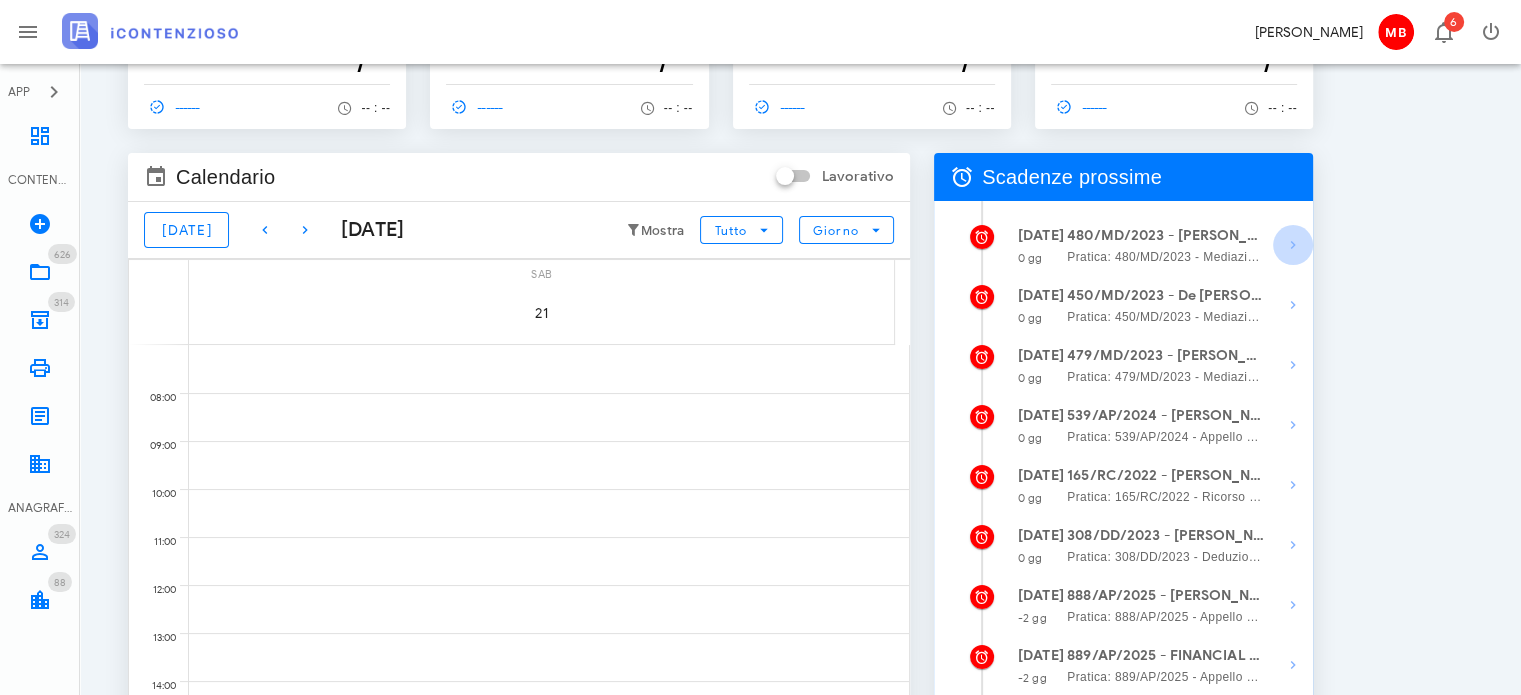click at bounding box center (1293, 245) 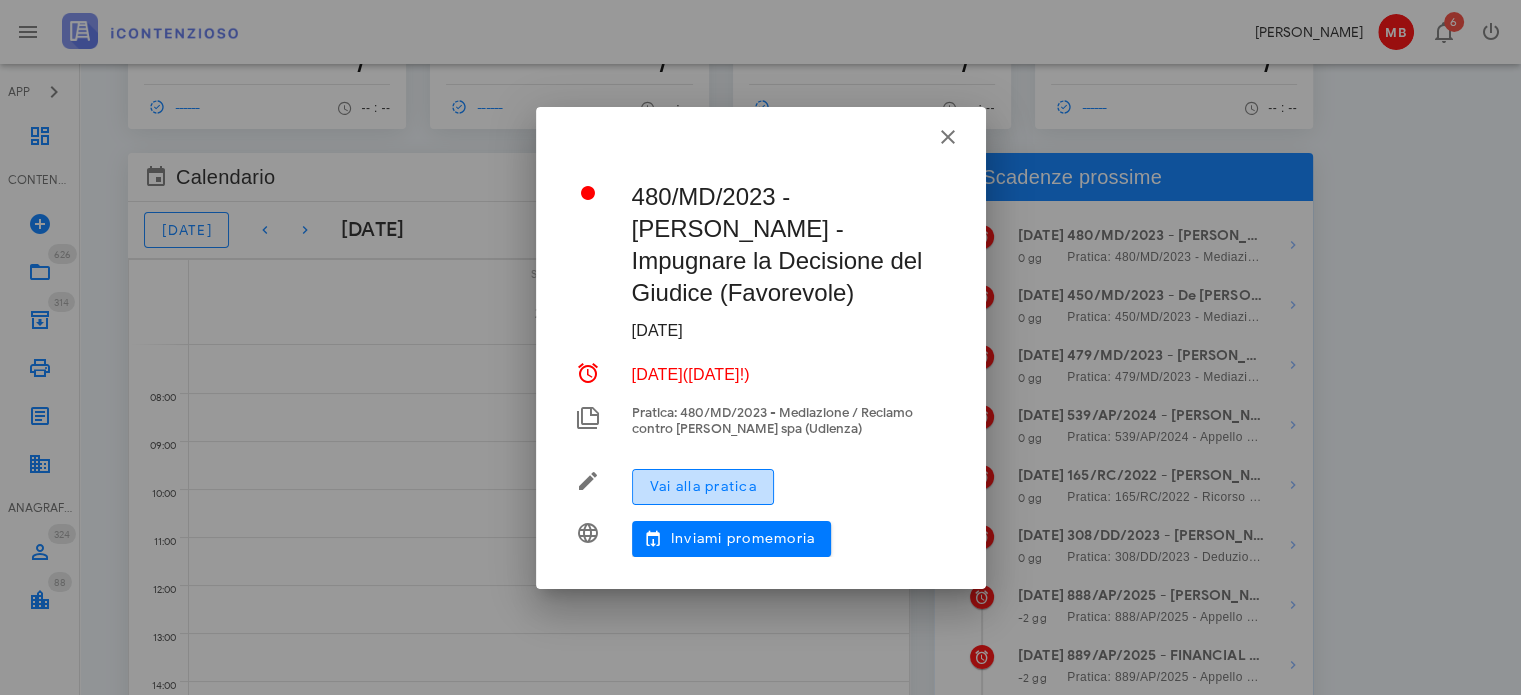click on "Vai alla pratica" at bounding box center (703, 486) 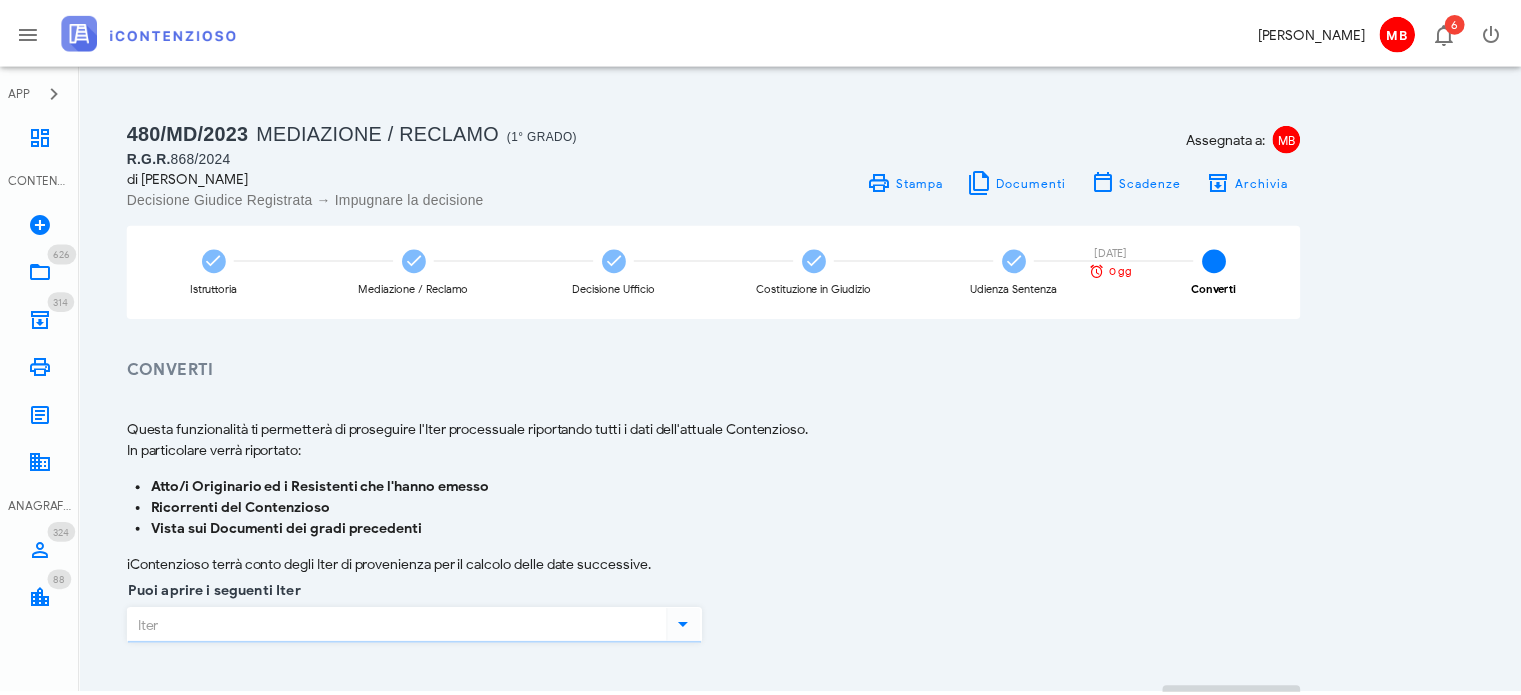 scroll, scrollTop: 0, scrollLeft: 0, axis: both 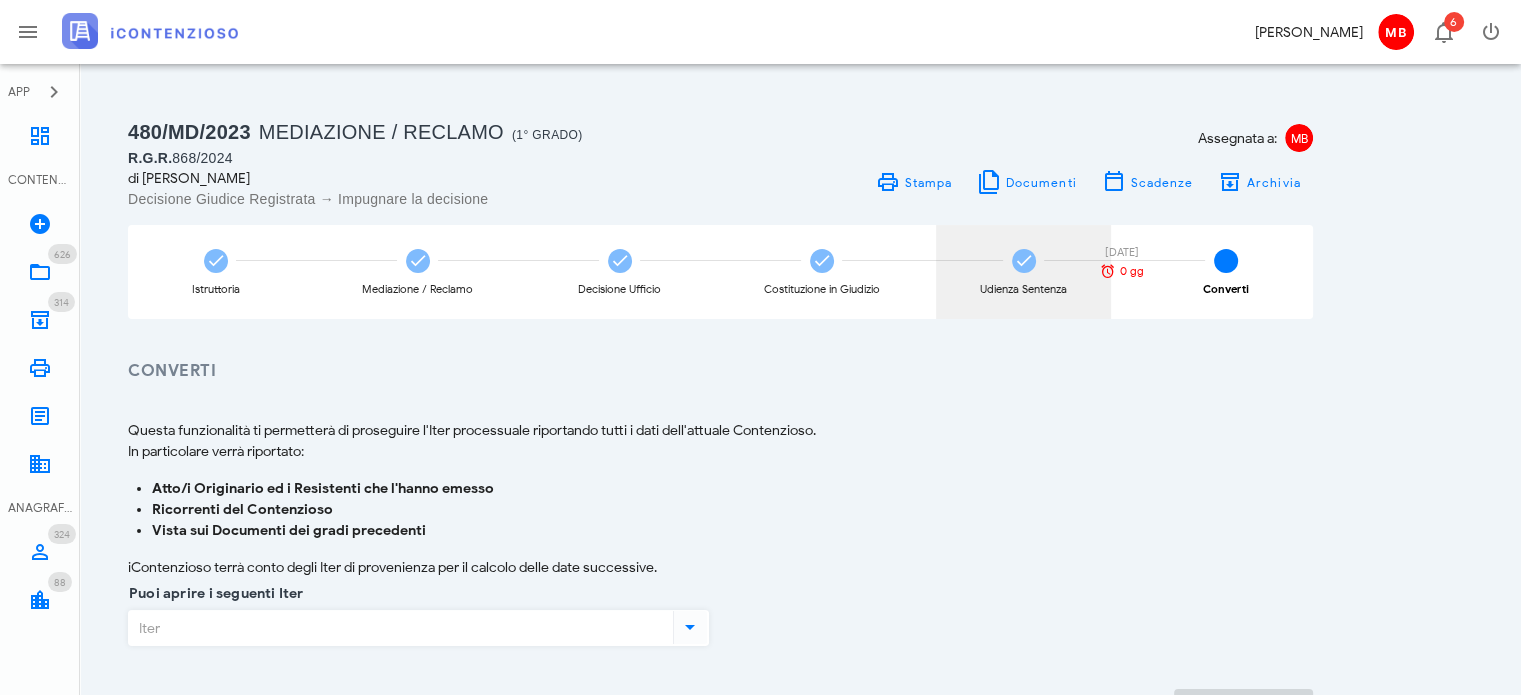 click at bounding box center (1024, 261) 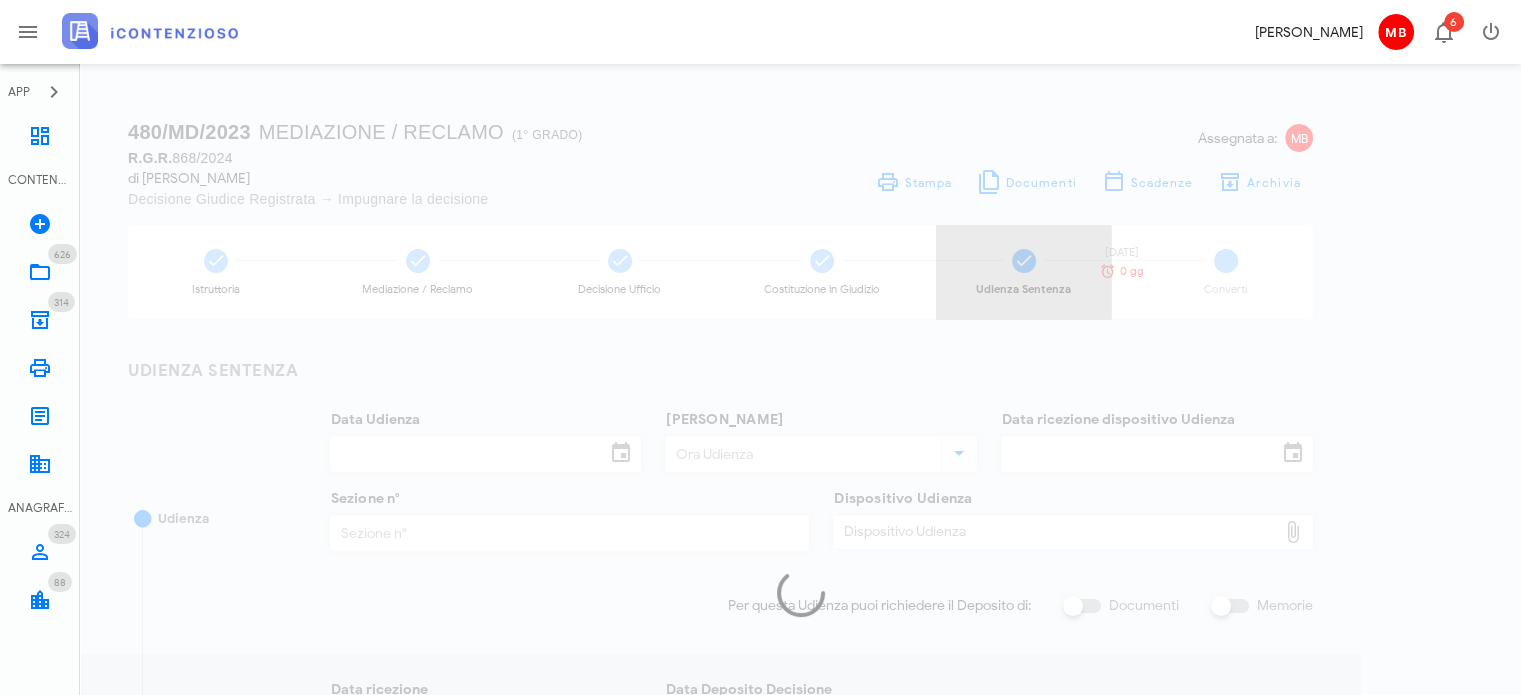 type on "[DATE]" 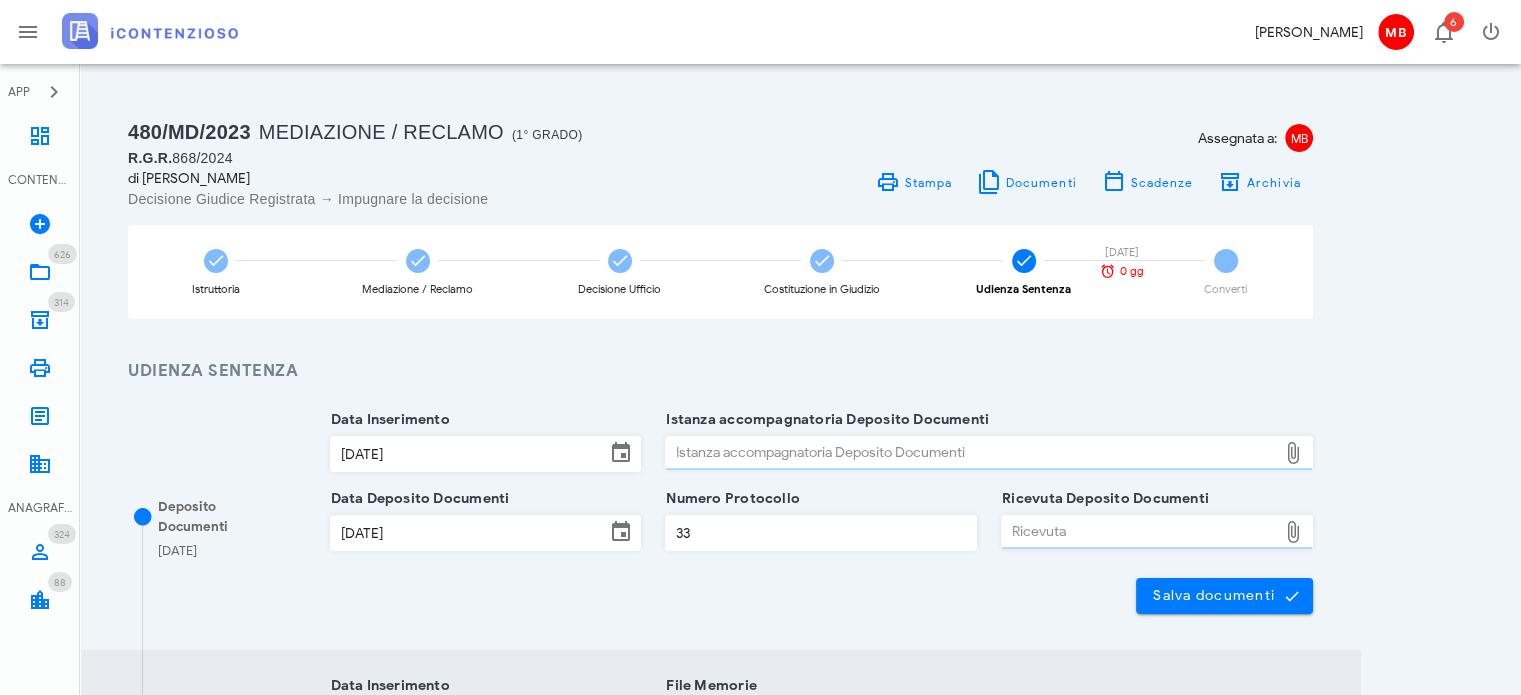 type on "Sentenza" 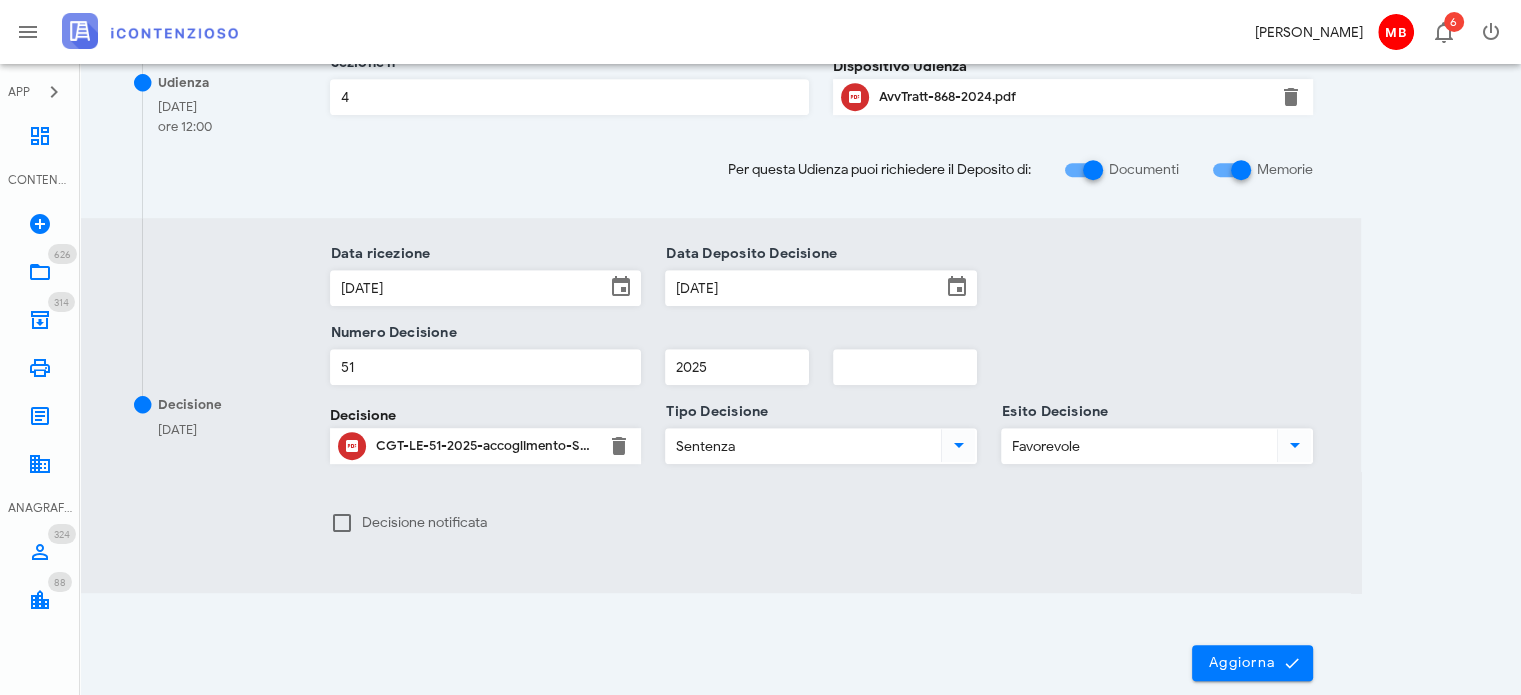 scroll, scrollTop: 1068, scrollLeft: 0, axis: vertical 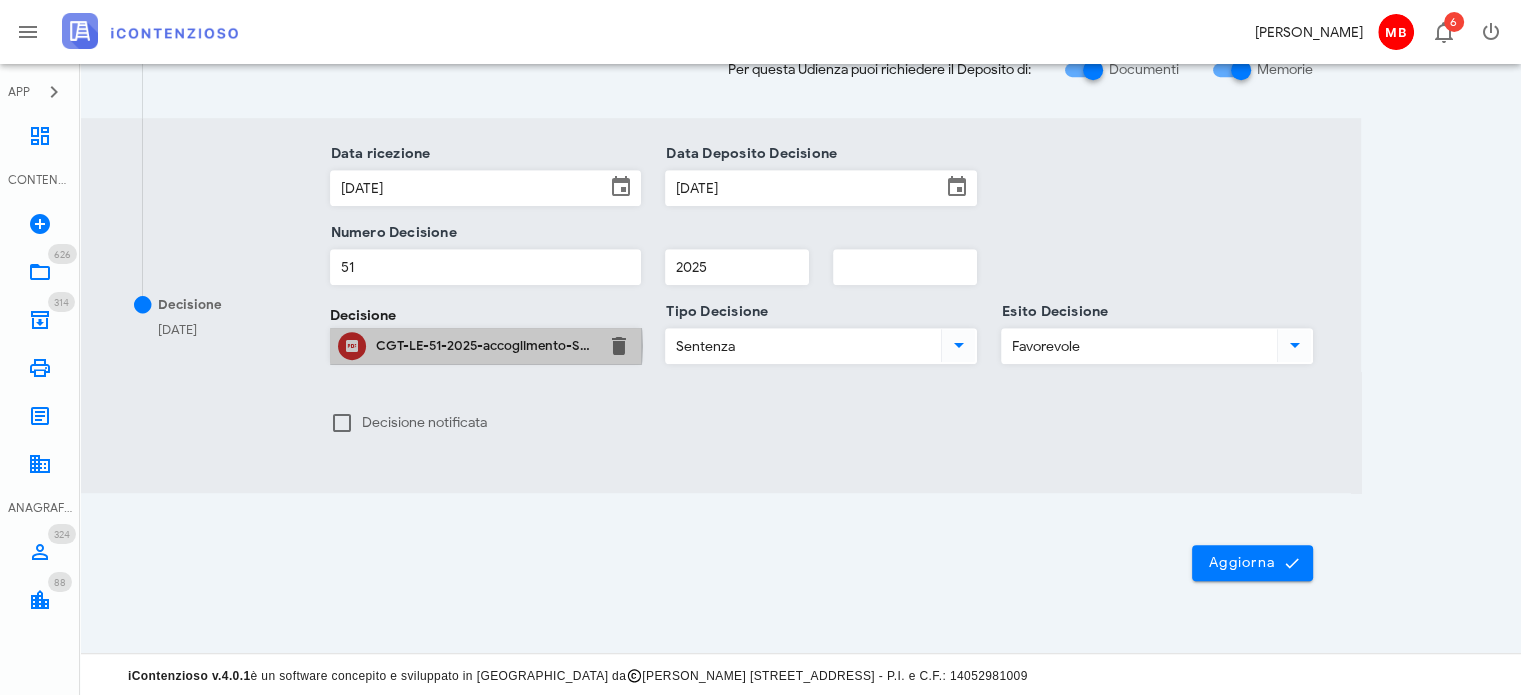 click on "CGT-LE-51-2025-accoglimento-SANCES.pdf" at bounding box center (486, 346) 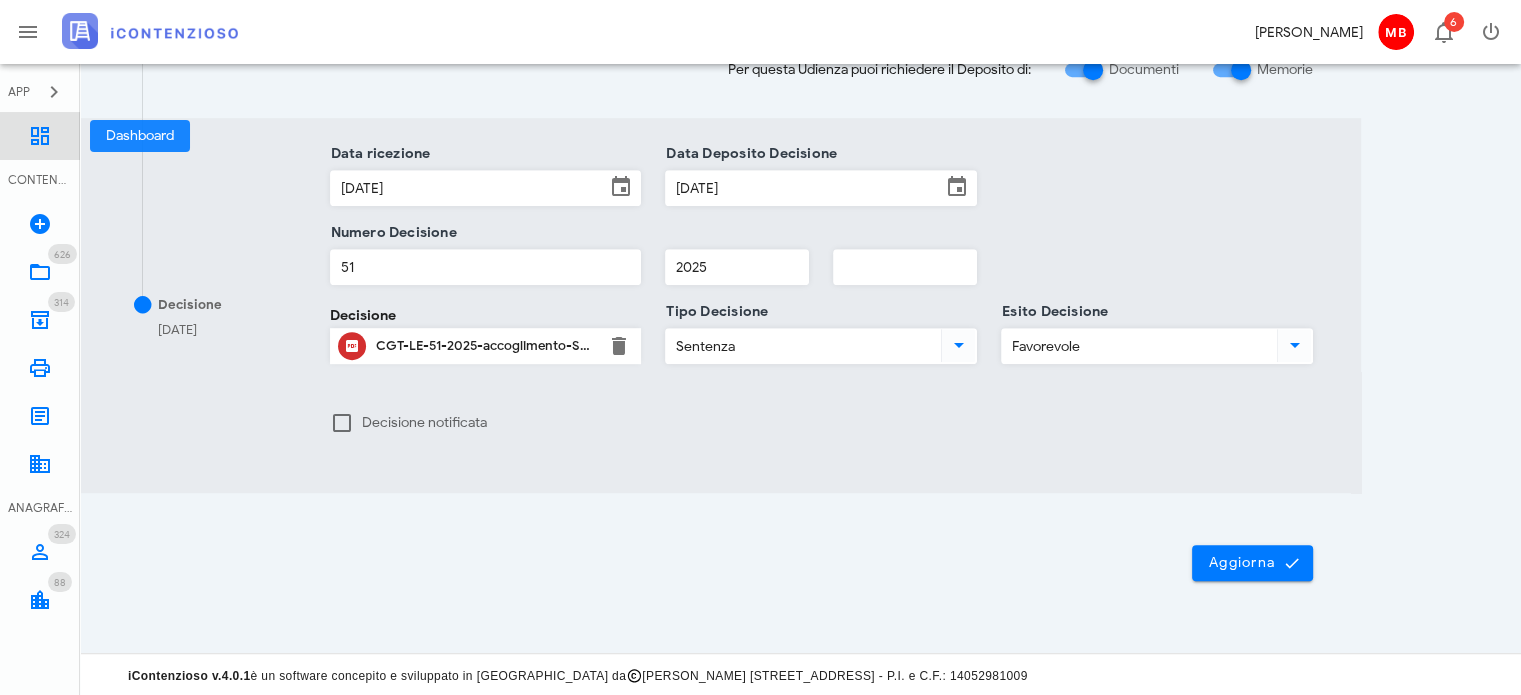 click at bounding box center (40, 136) 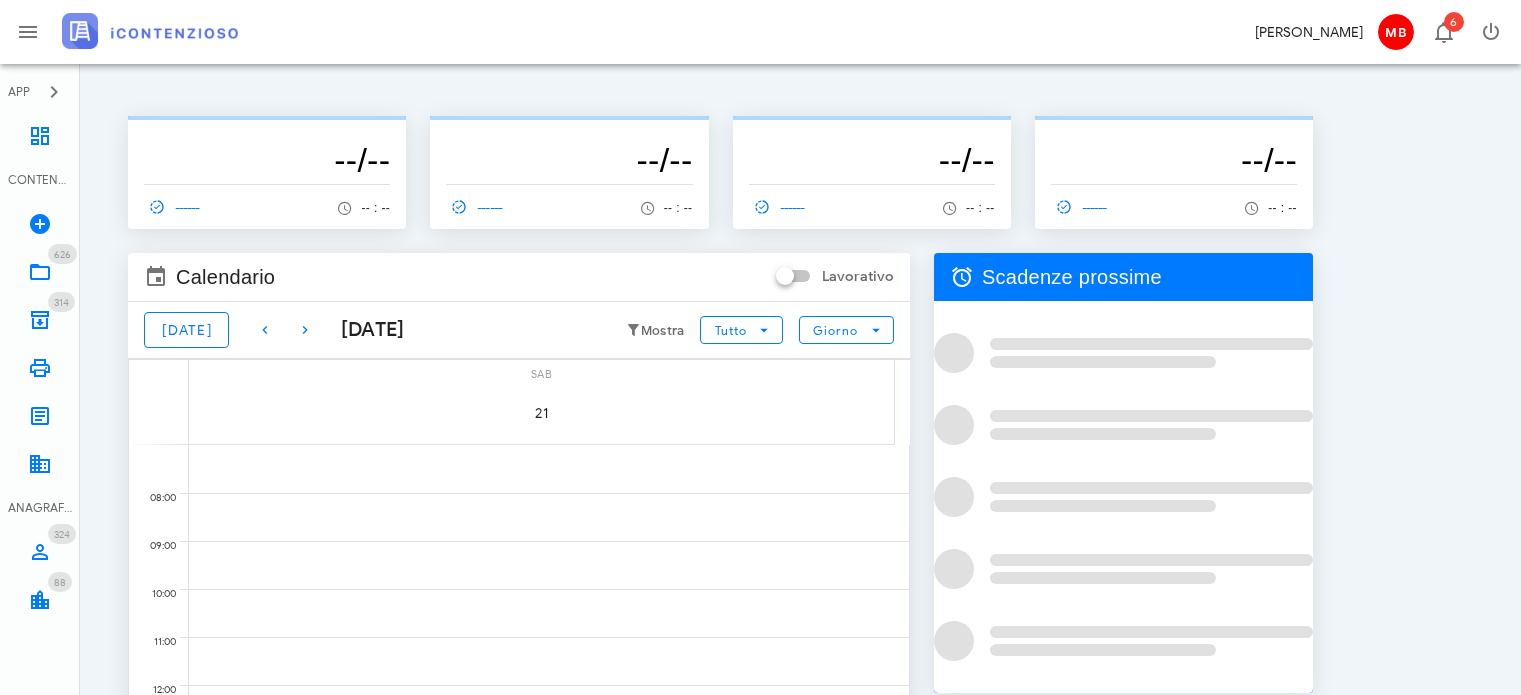 scroll, scrollTop: 0, scrollLeft: 0, axis: both 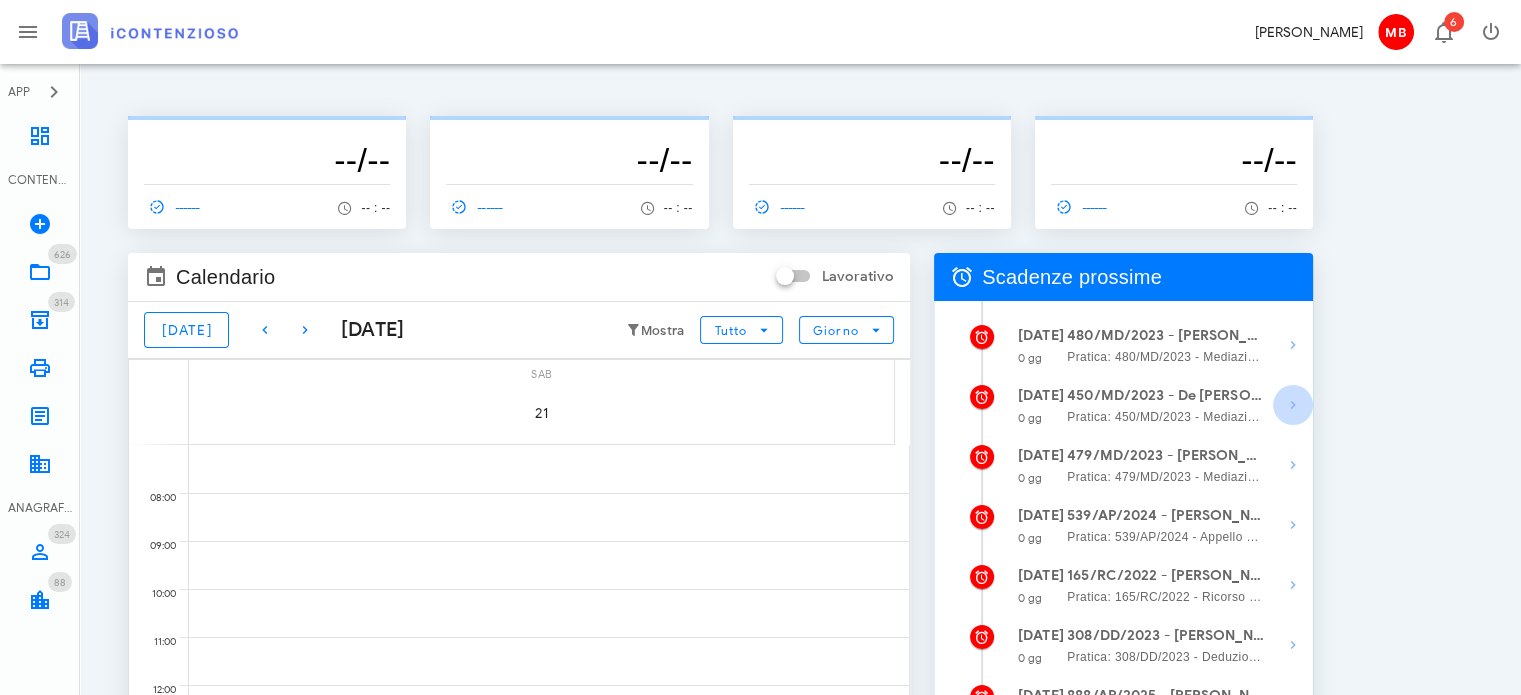 click at bounding box center [1293, 405] 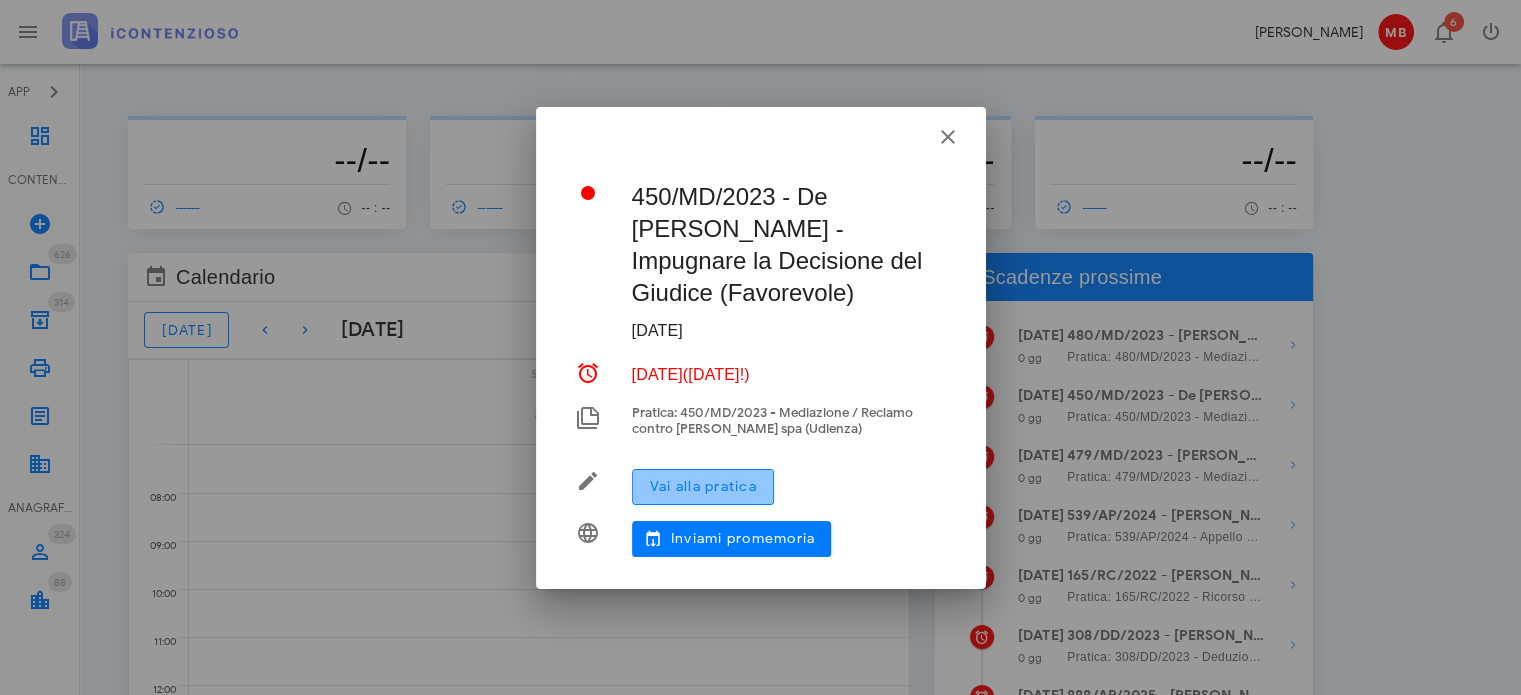 click on "Vai alla pratica" at bounding box center [703, 486] 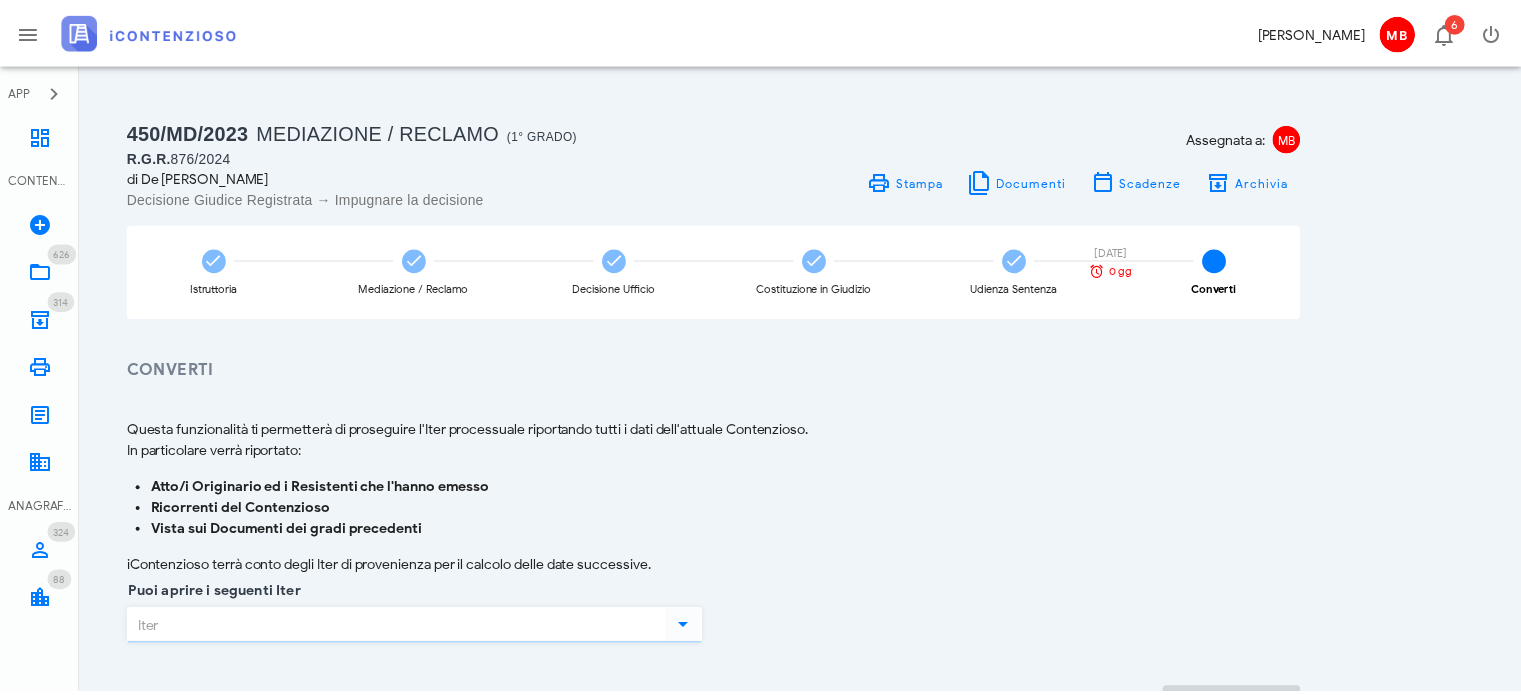 scroll, scrollTop: 0, scrollLeft: 0, axis: both 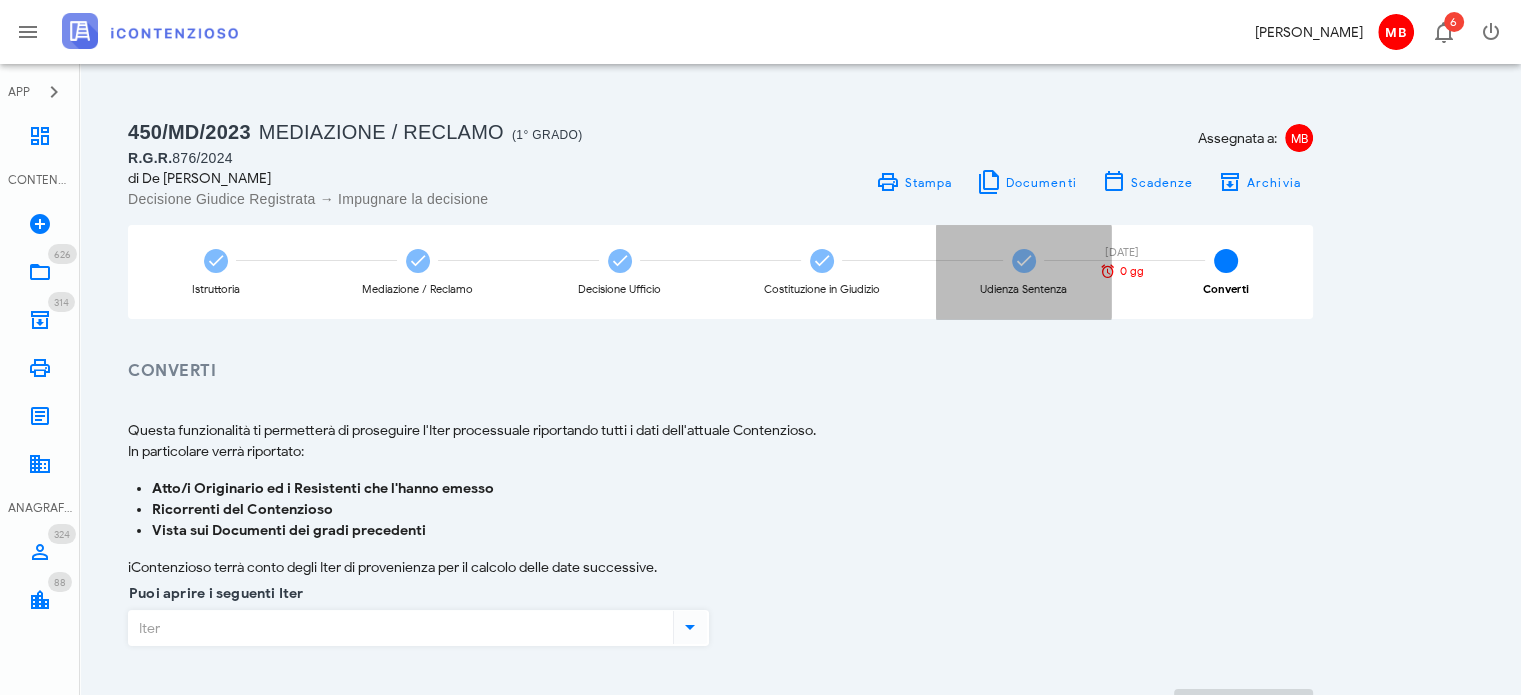 click on "Udienza Sentenza  [DATE]   0 gg" at bounding box center [1023, 272] 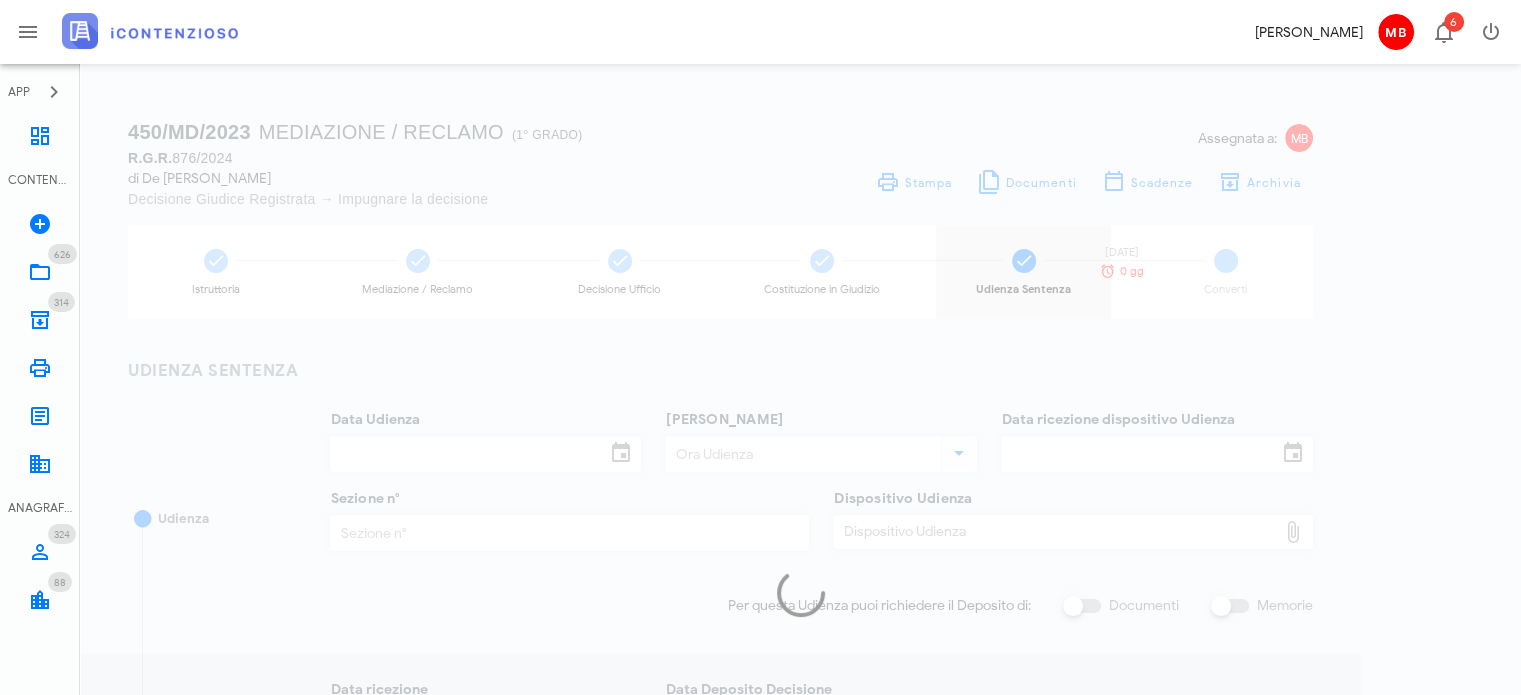 type on "[DATE]" 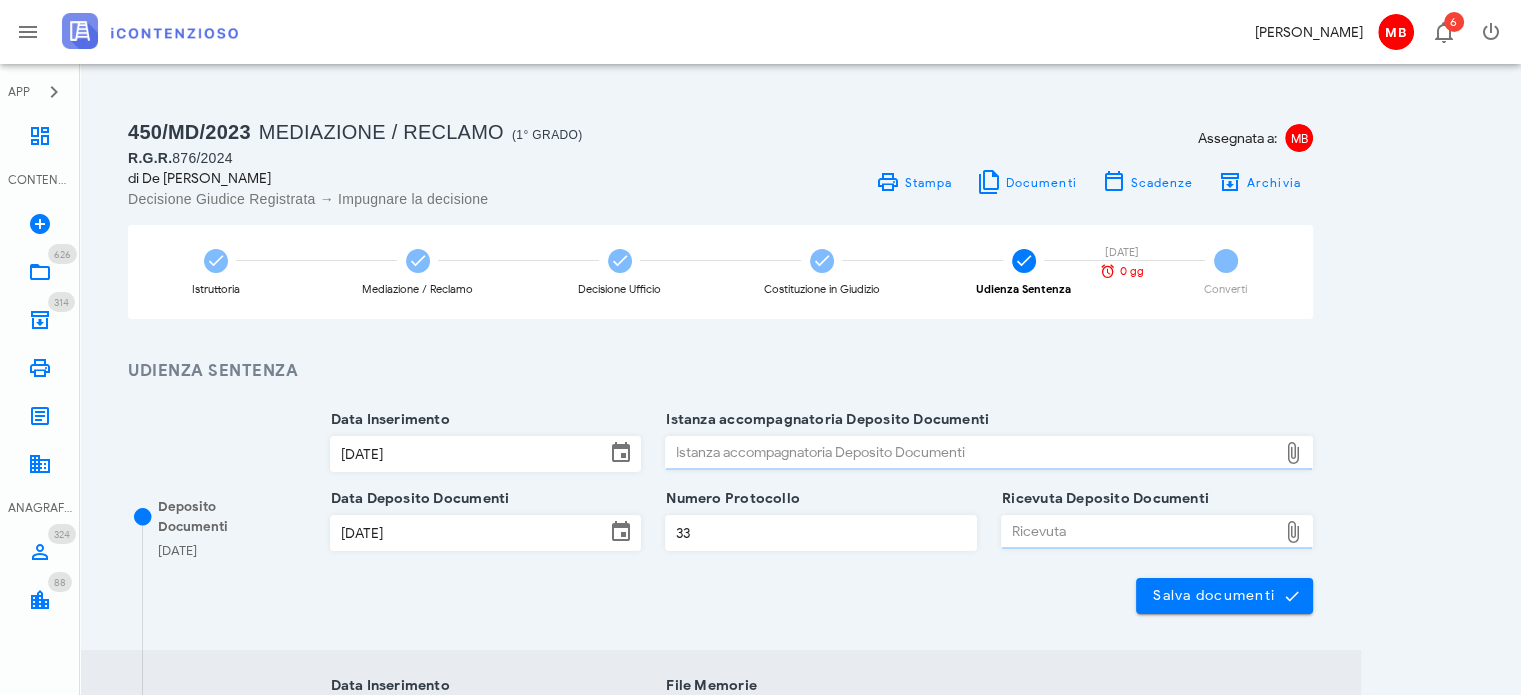 type on "Sentenza" 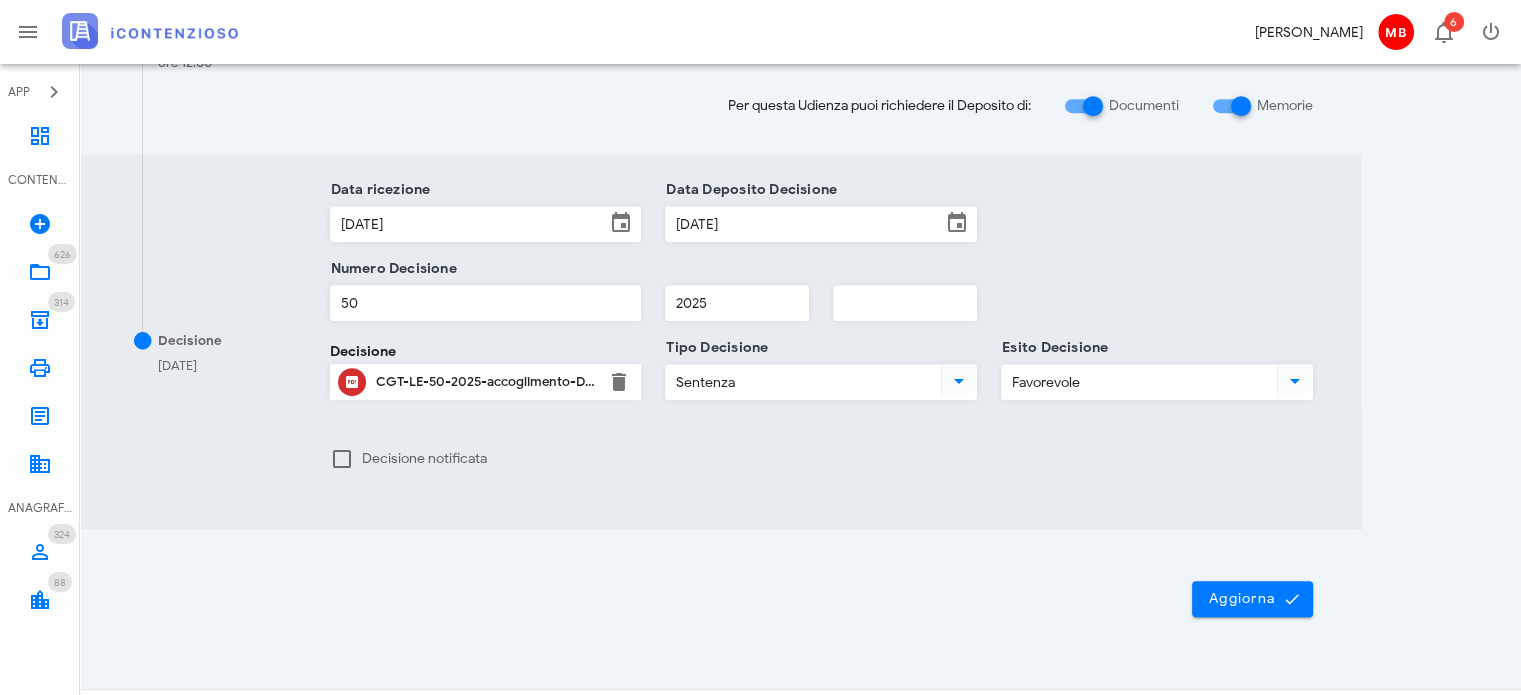 scroll, scrollTop: 1068, scrollLeft: 0, axis: vertical 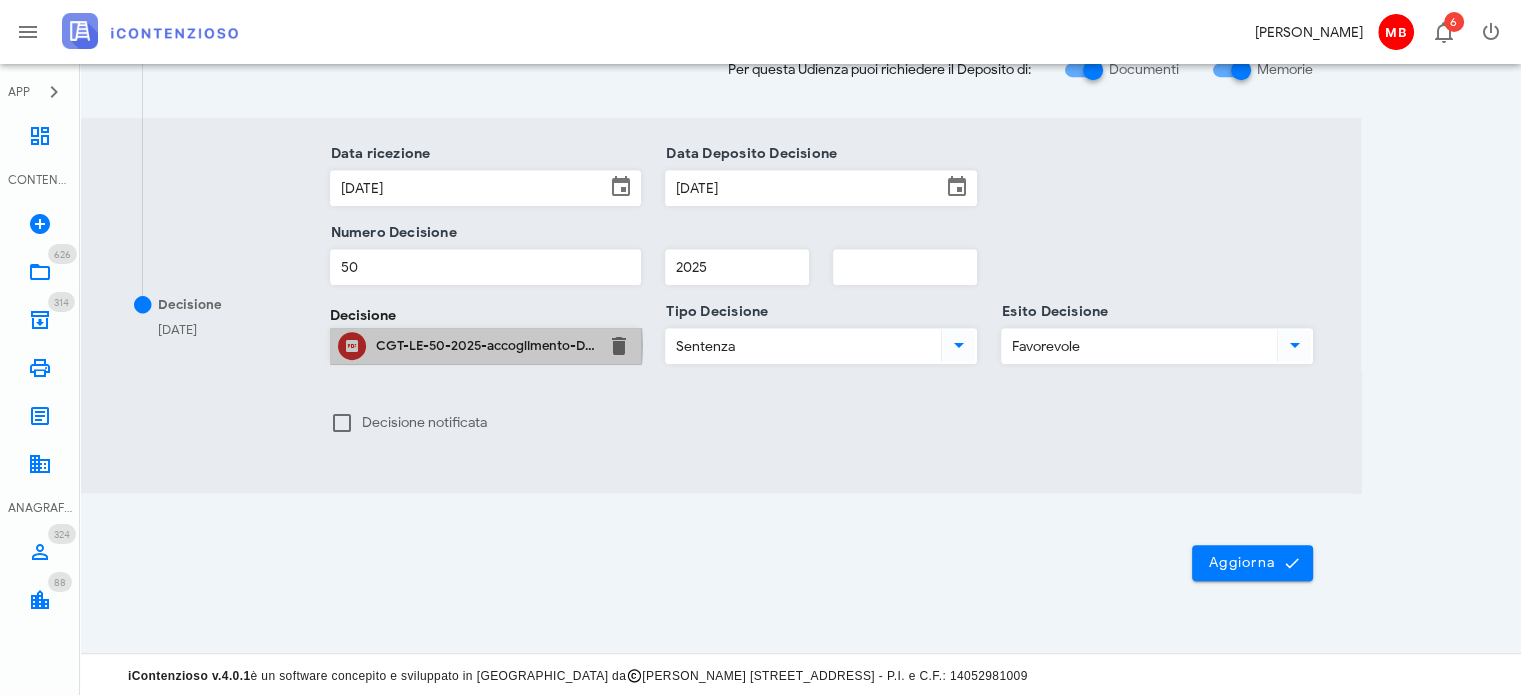 click on "CGT-LE-50-2025-accoglimento-DE-MATTEIS.pdf" at bounding box center (486, 346) 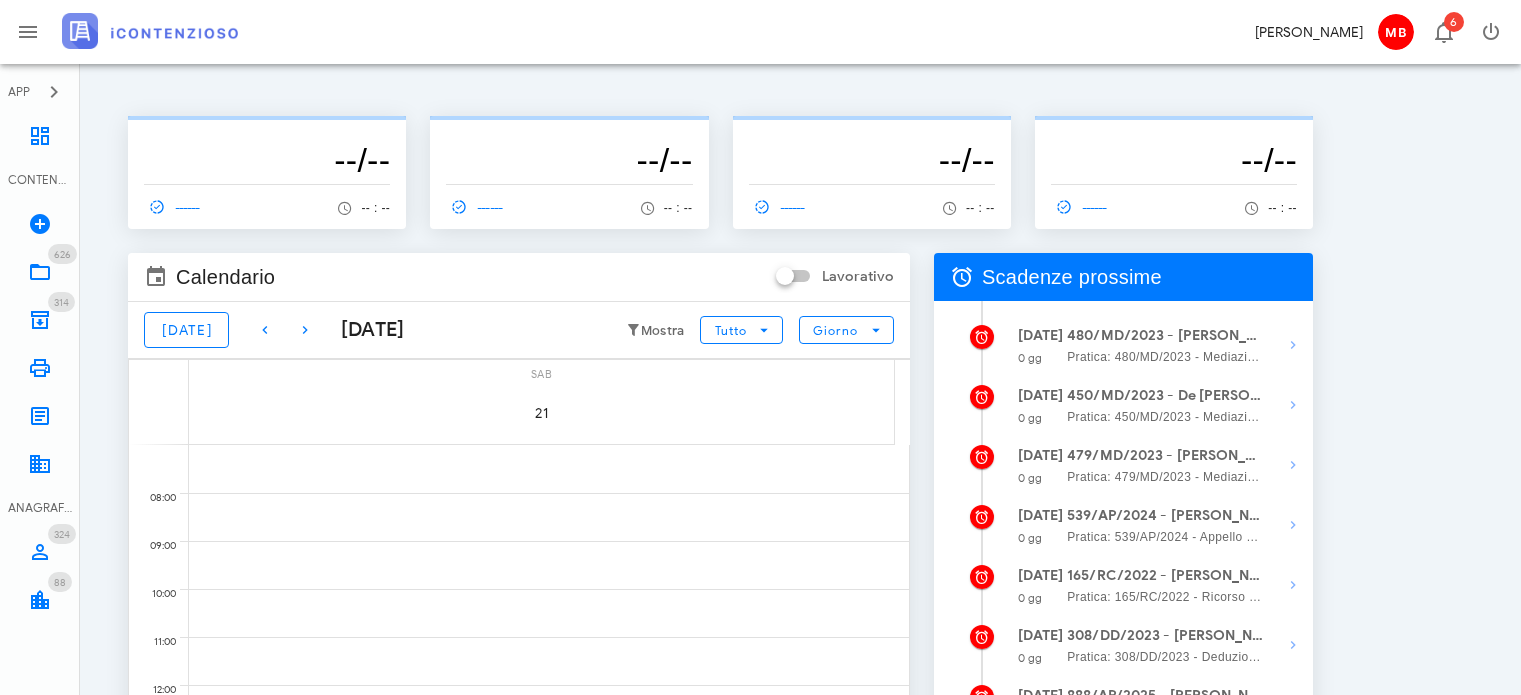 scroll, scrollTop: 0, scrollLeft: 0, axis: both 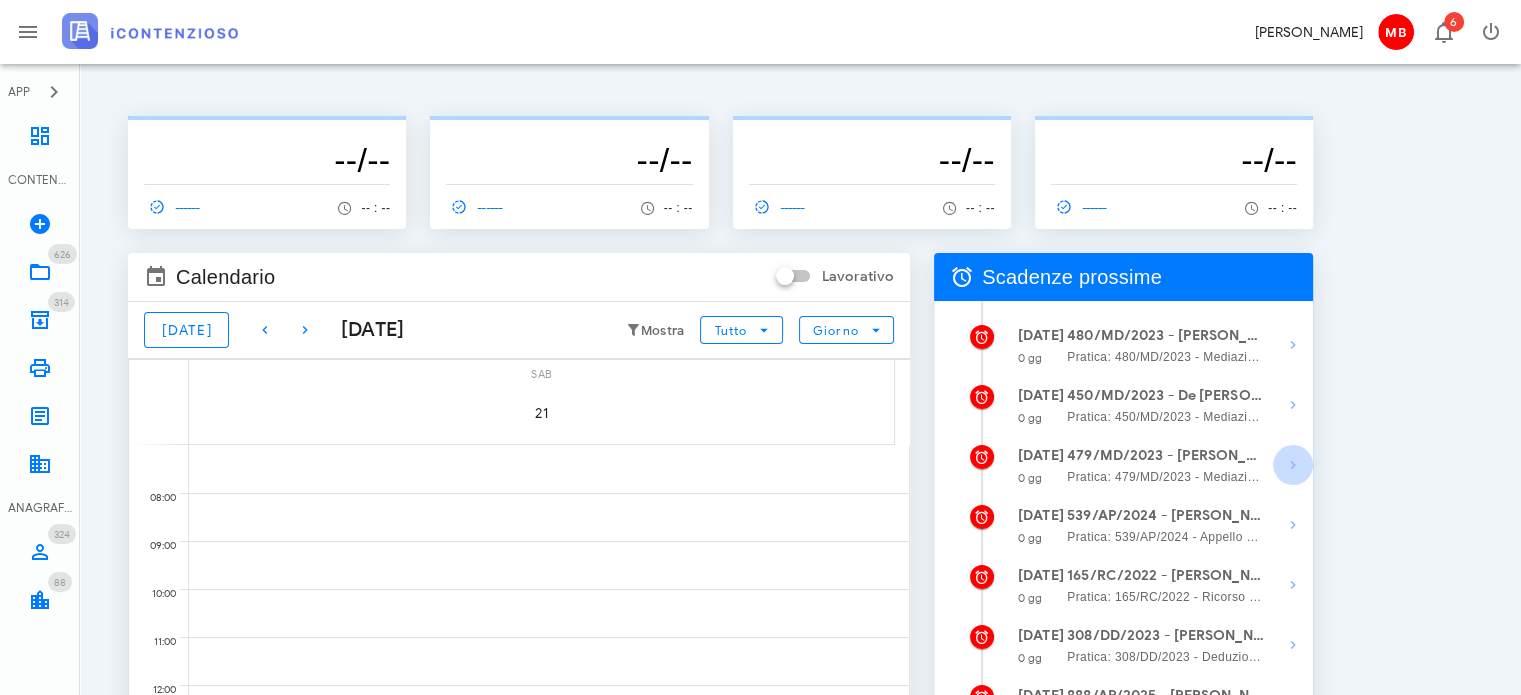 click at bounding box center (1293, 465) 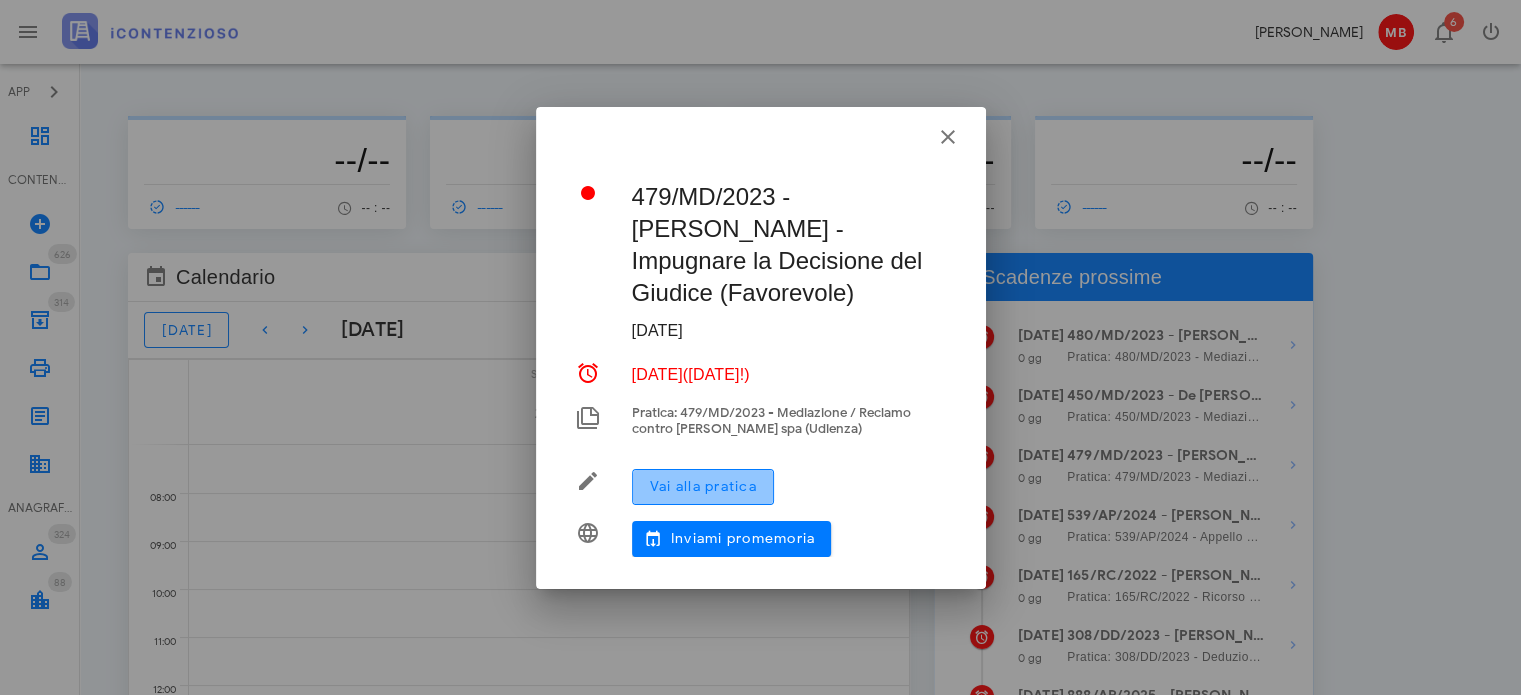 click on "Vai alla pratica" at bounding box center [703, 486] 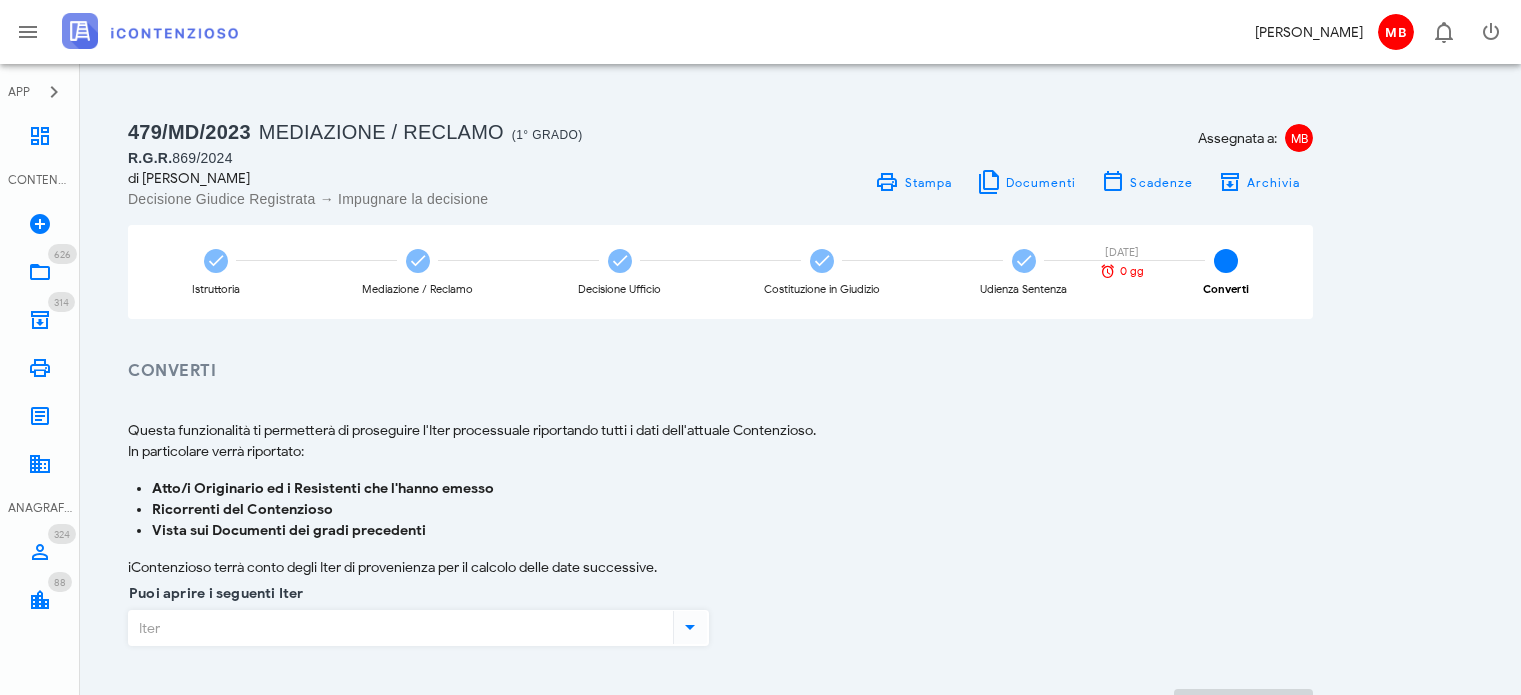 scroll, scrollTop: 0, scrollLeft: 0, axis: both 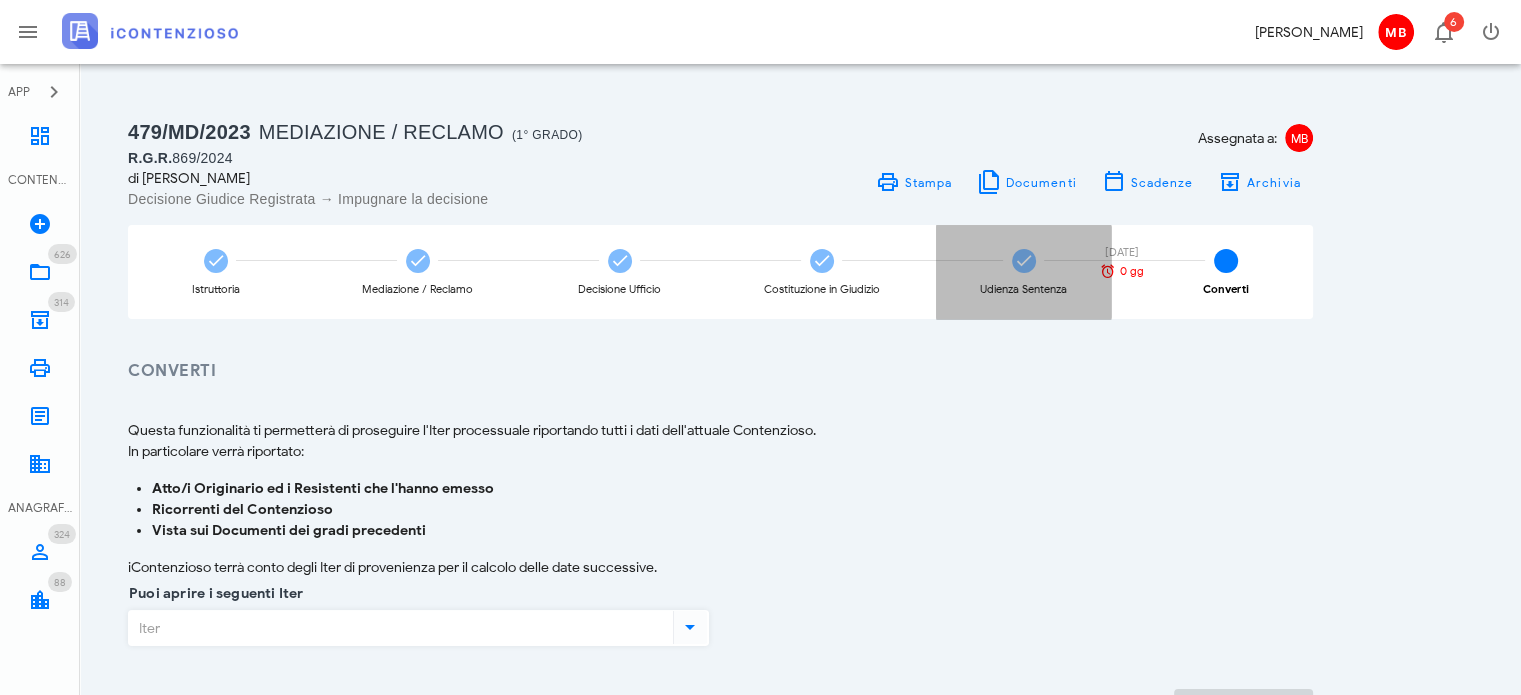click on "Udienza Sentenza  [DATE]   0 gg" at bounding box center (1023, 272) 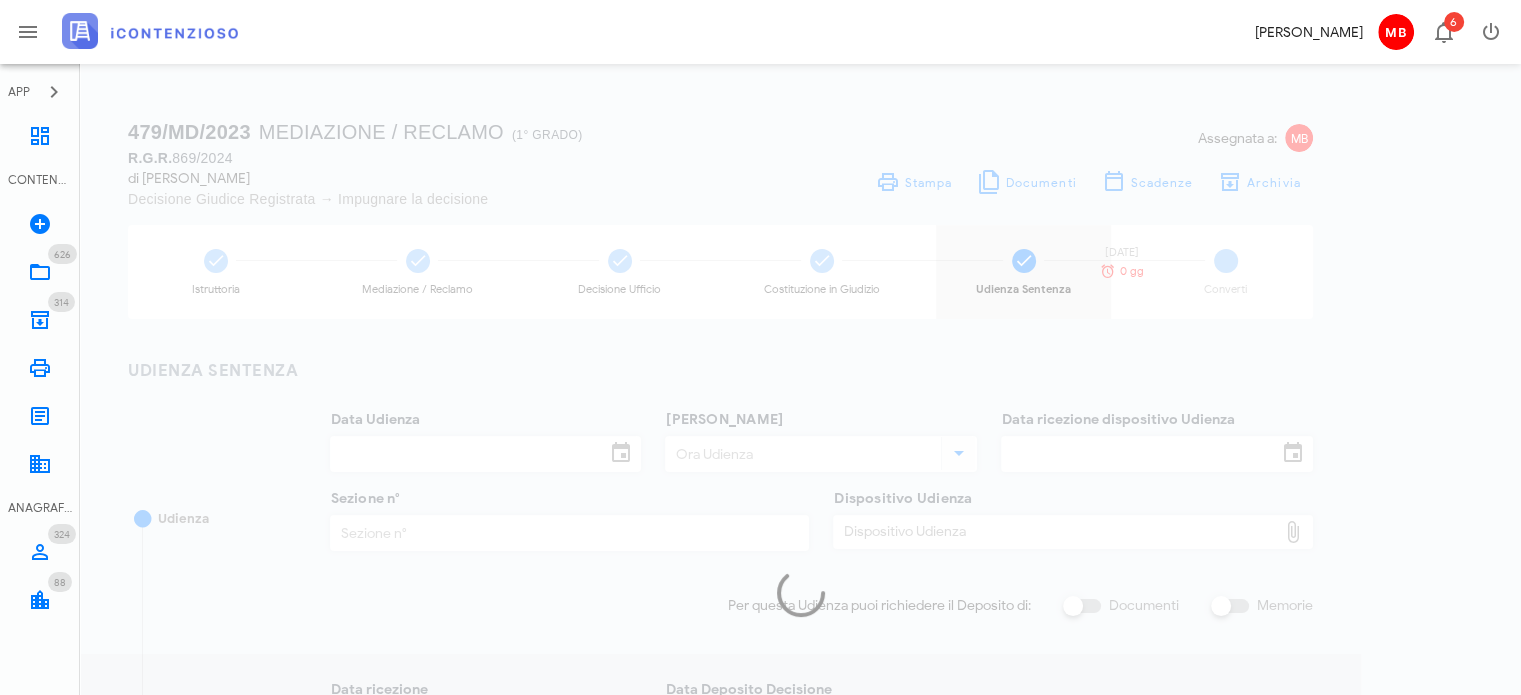 type on "[DATE]" 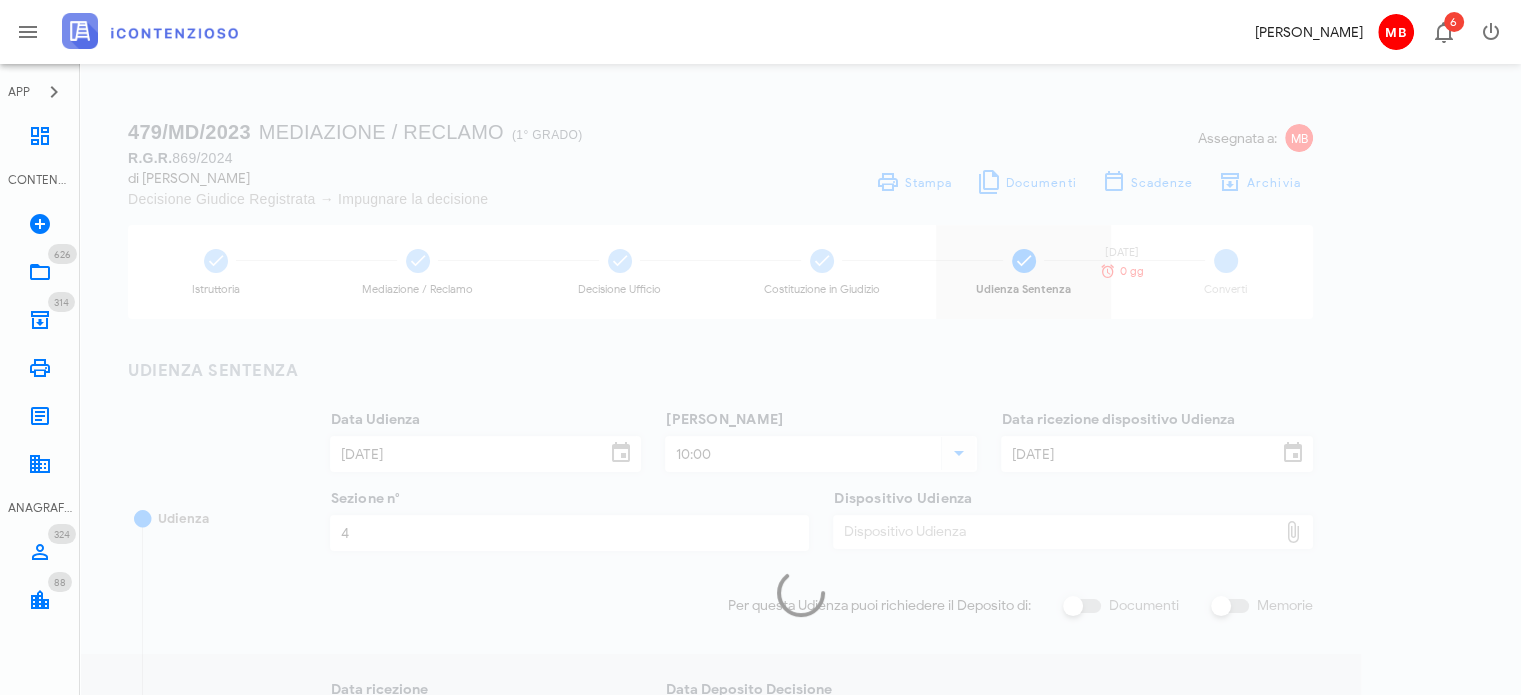 type on "48" 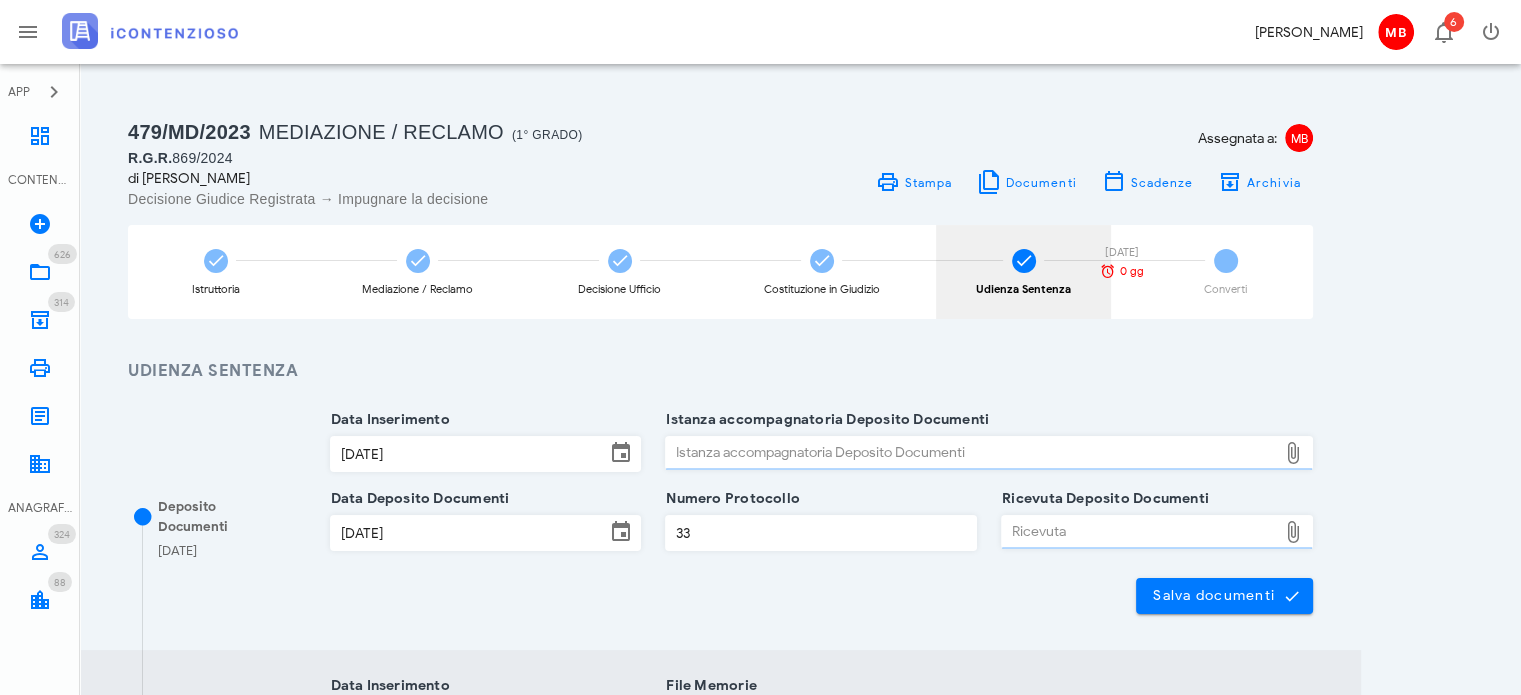 type on "Sentenza" 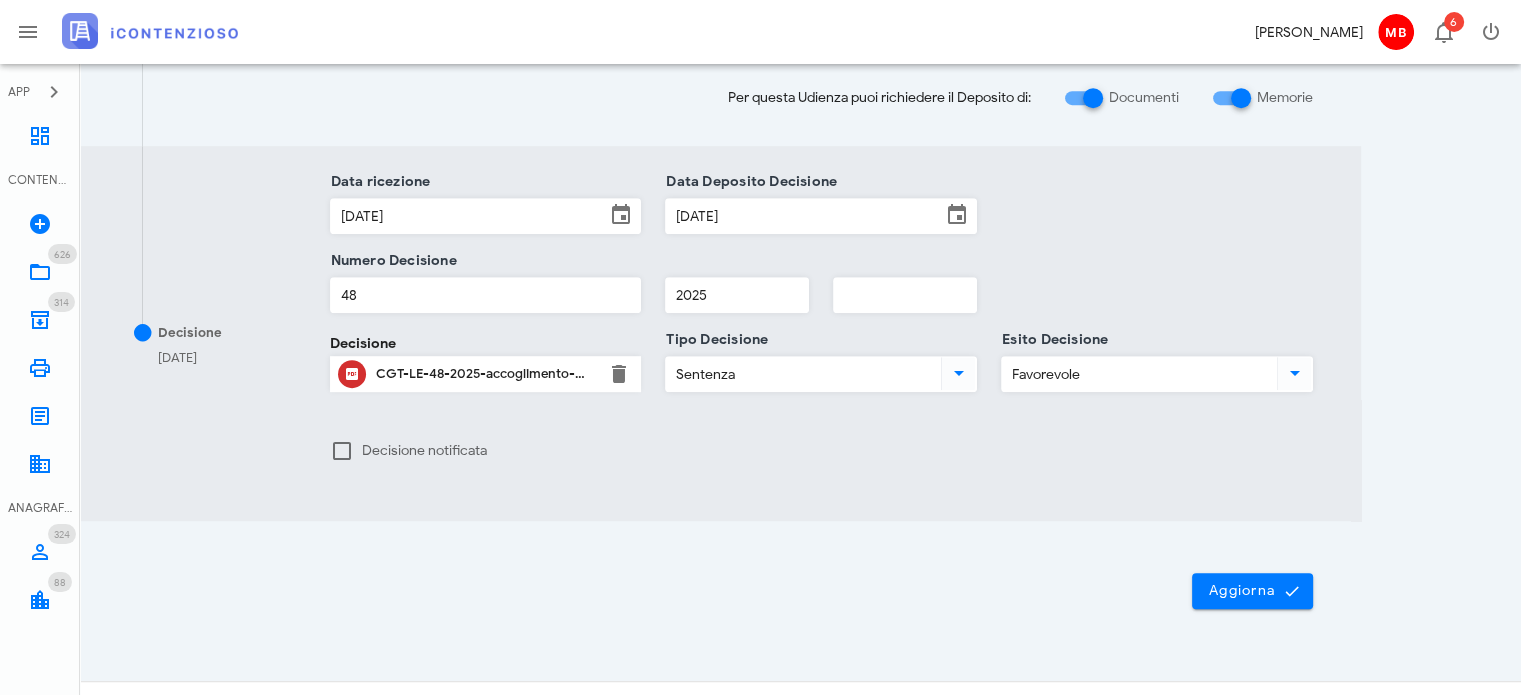 scroll, scrollTop: 1068, scrollLeft: 0, axis: vertical 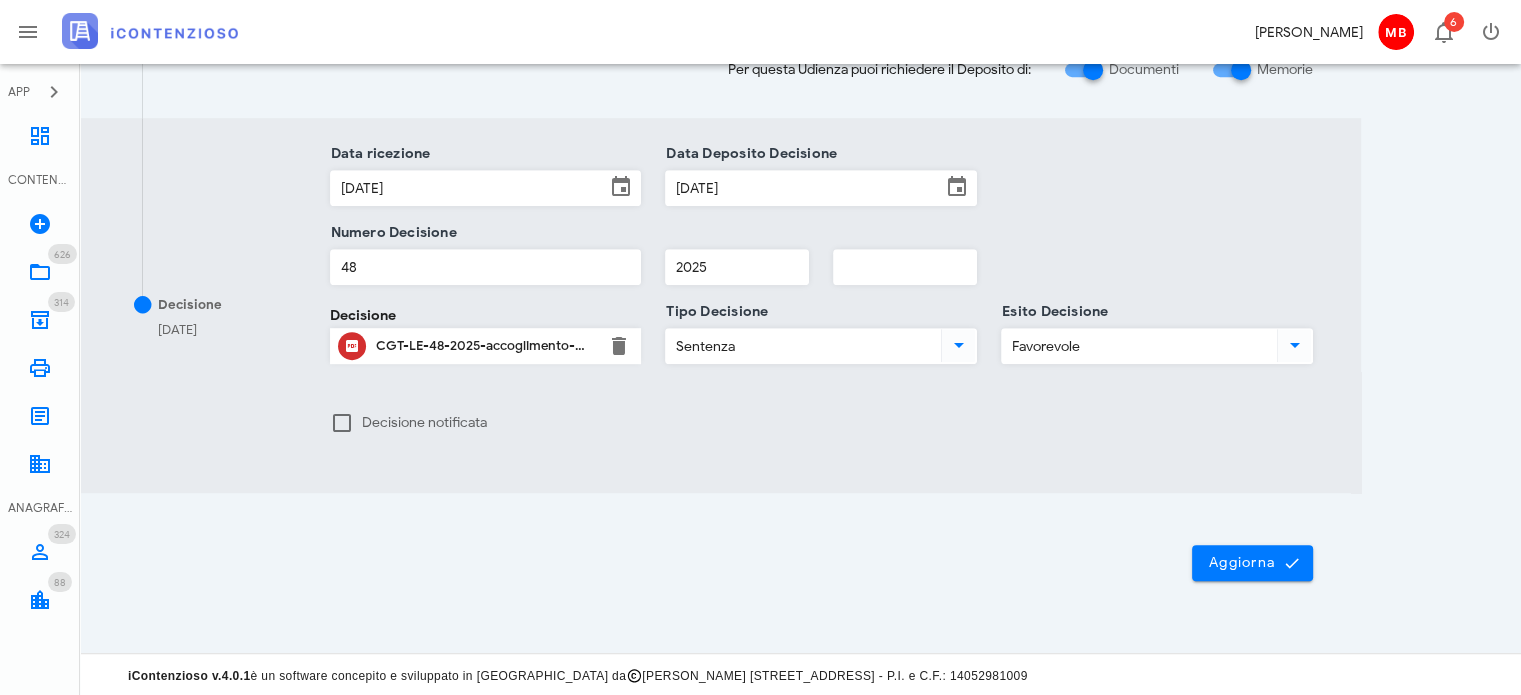 click on "CGT-LE-48-2025-accoglimento-MALORGIO.pdf" at bounding box center [486, 346] 